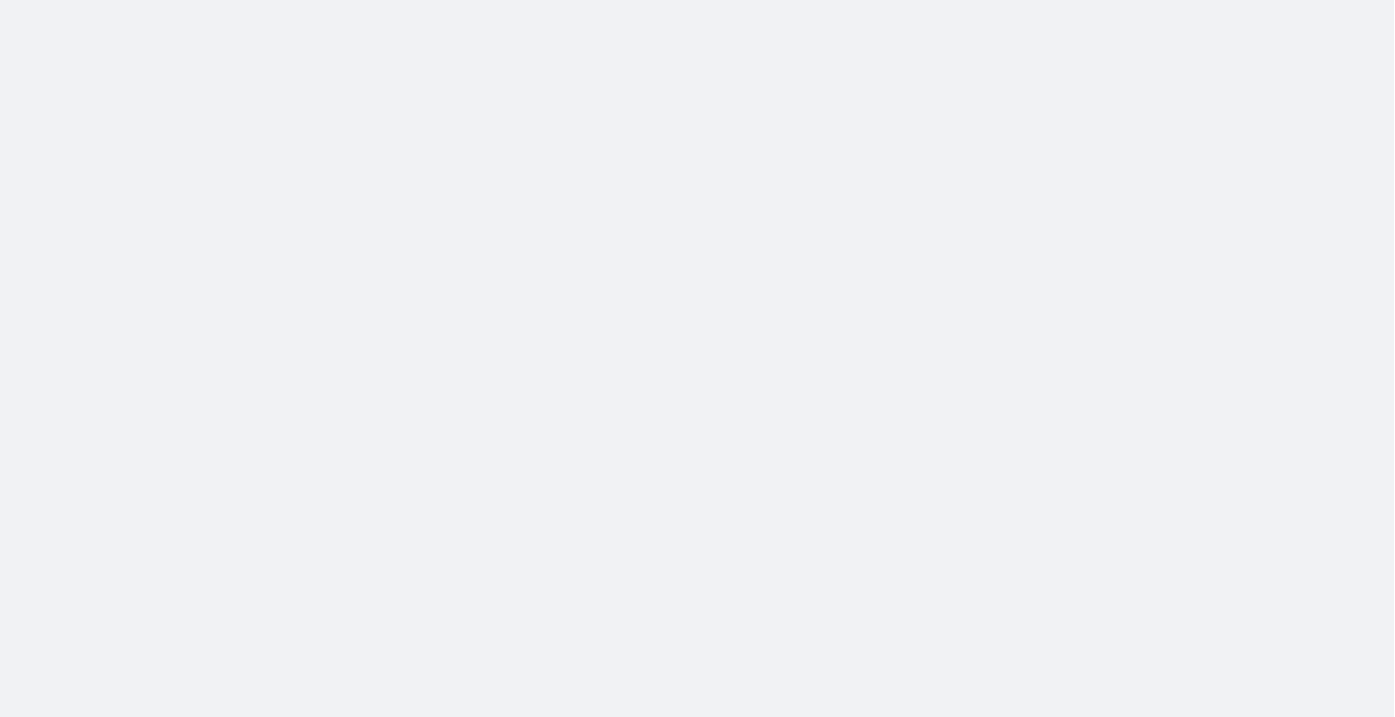 scroll, scrollTop: 0, scrollLeft: 0, axis: both 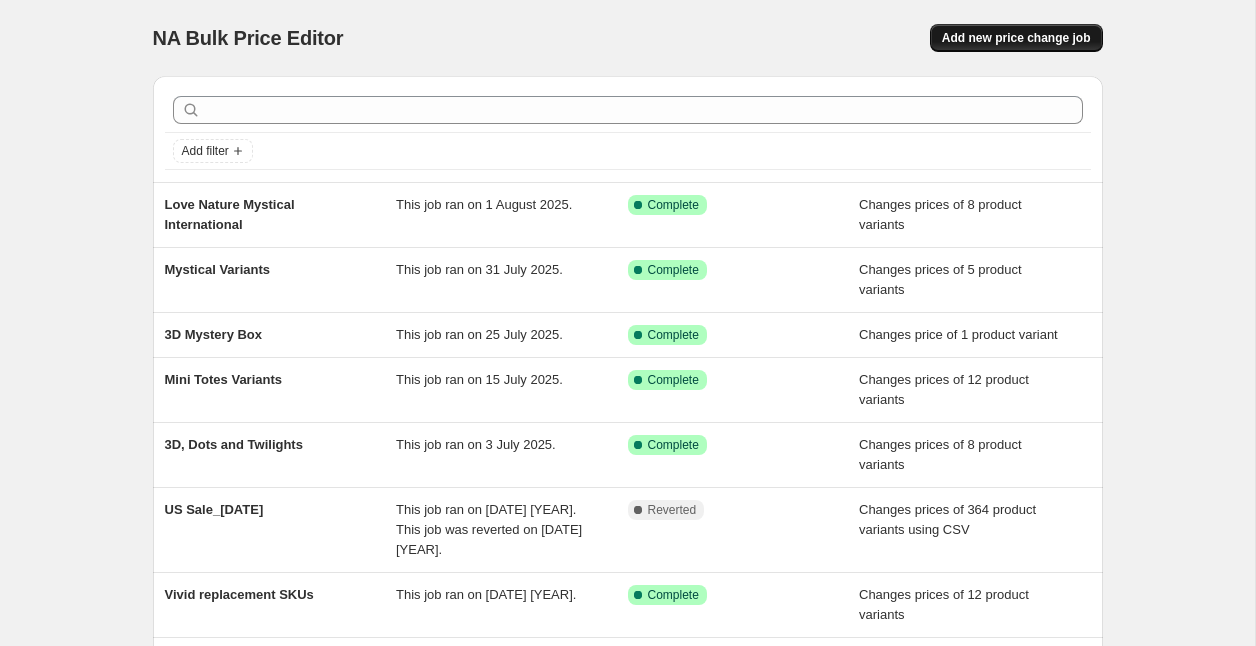 click on "Add new price change job" at bounding box center (1016, 38) 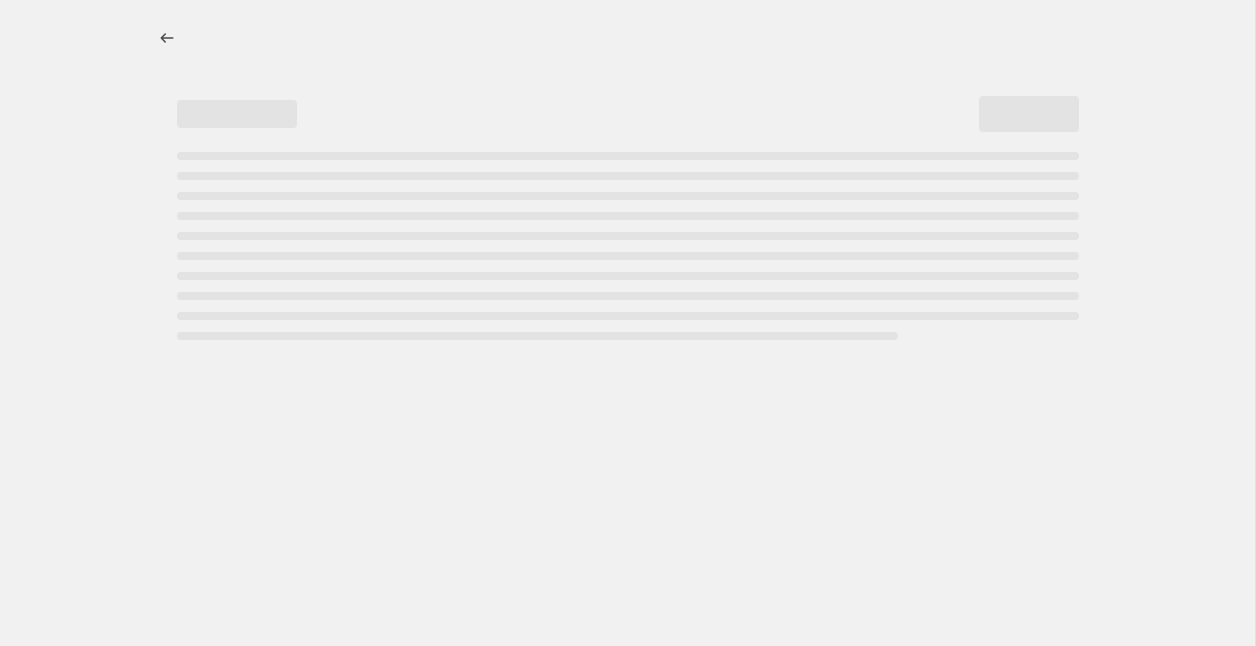 select on "percentage" 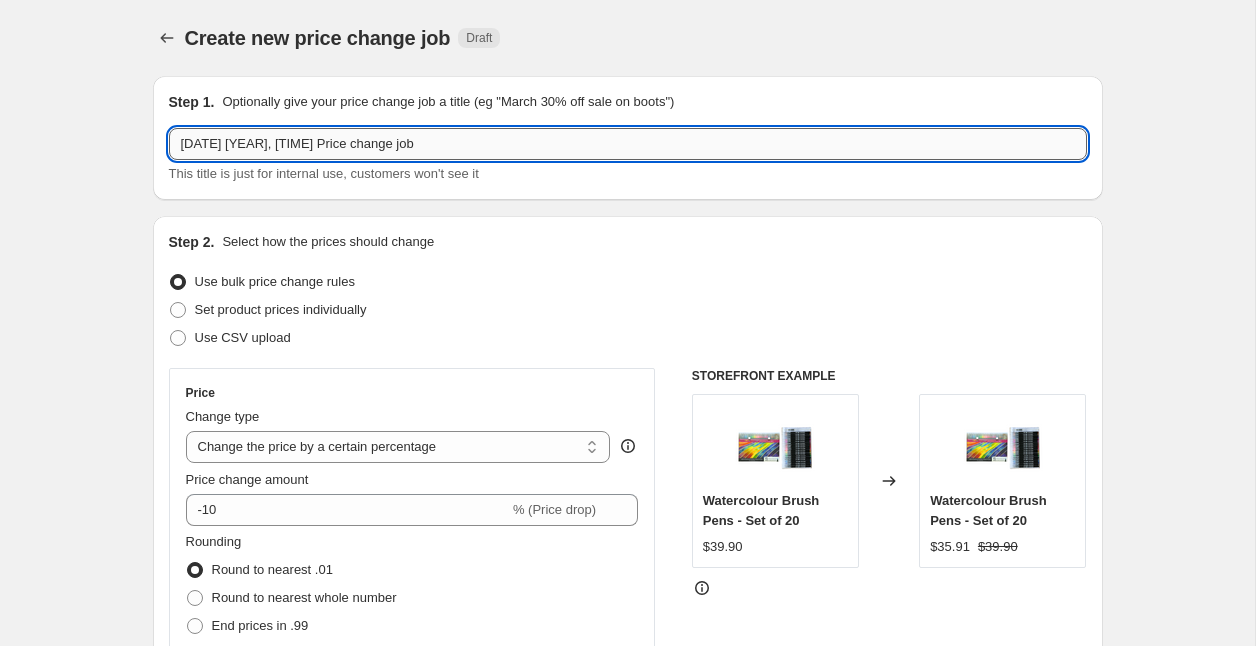 click on "[DATE] [YEAR], [TIME] Price change job" at bounding box center [628, 144] 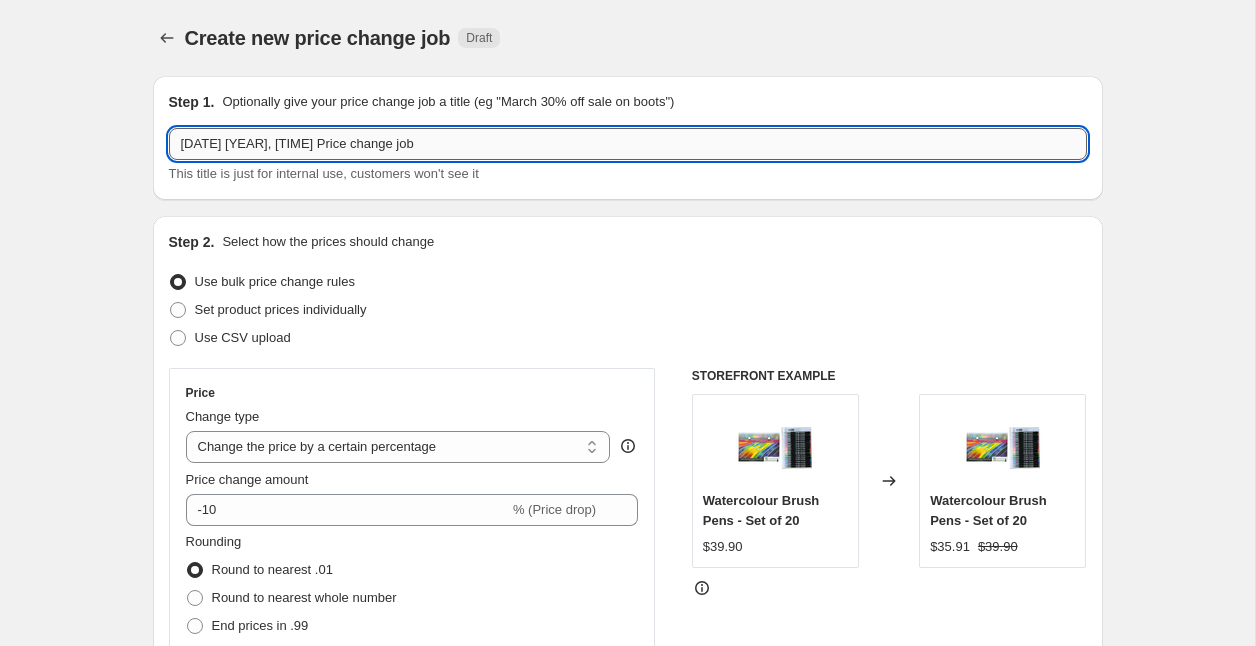 click on "[DATE] [YEAR], [TIME] Price change job" at bounding box center (628, 144) 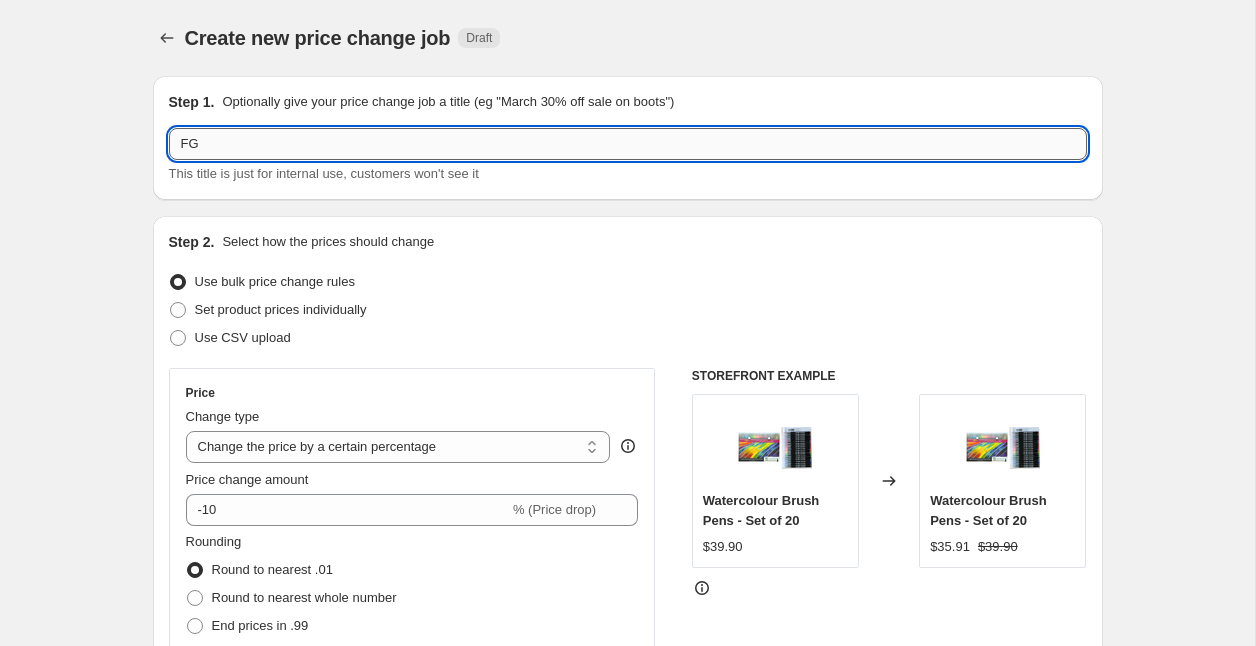 type on "F" 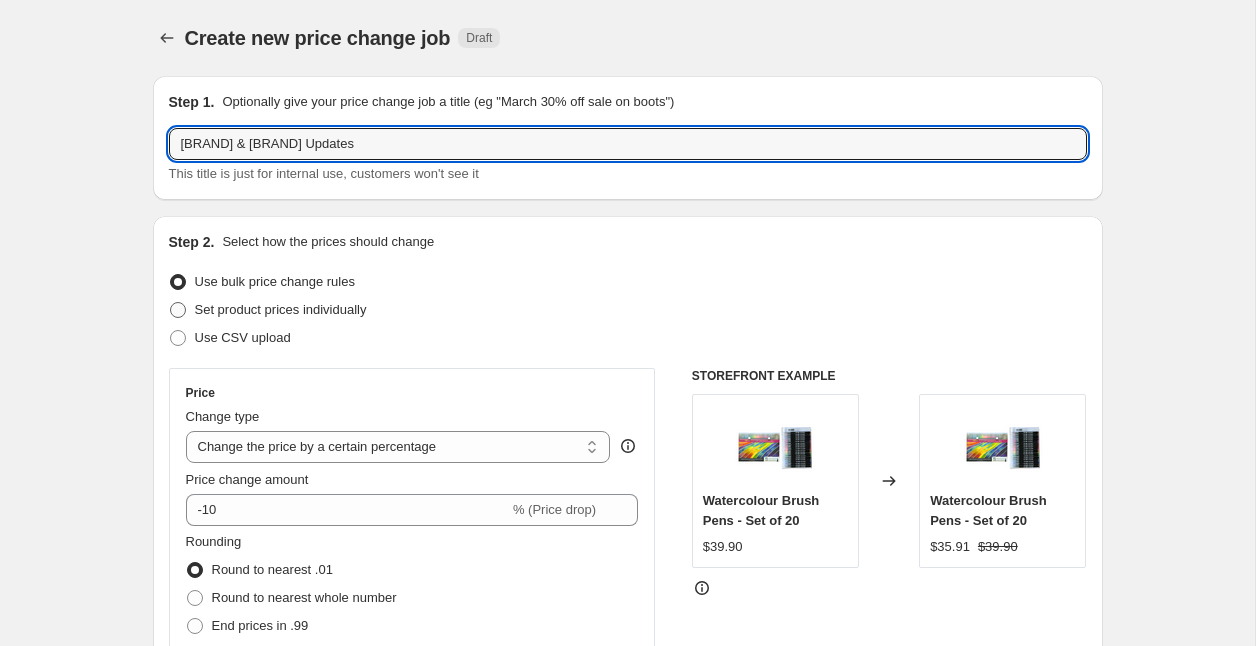 type on "[BRAND] & [BRAND] Updates" 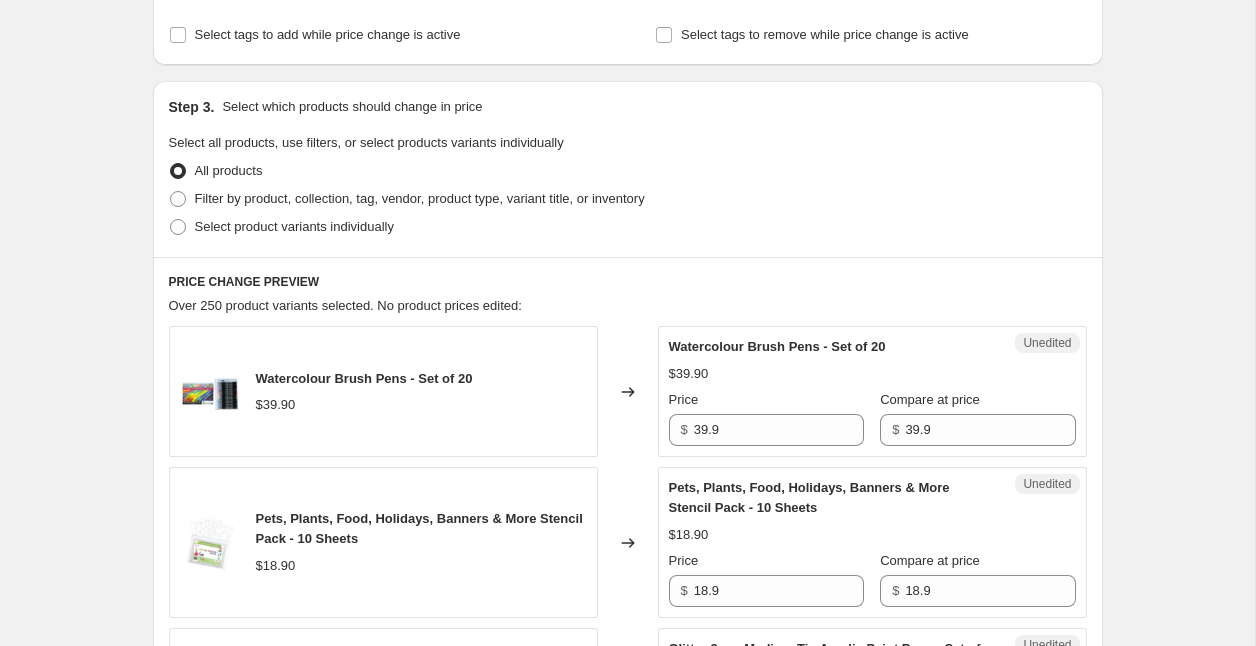scroll, scrollTop: 366, scrollLeft: 0, axis: vertical 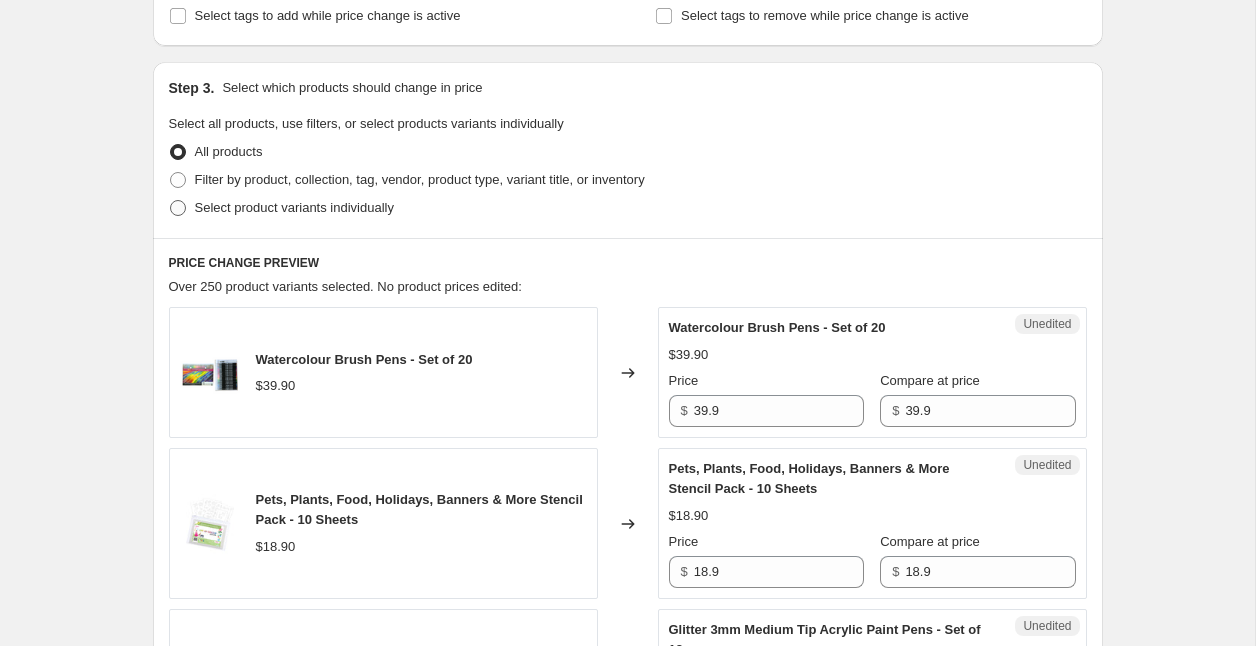 click on "Select product variants individually" at bounding box center (294, 207) 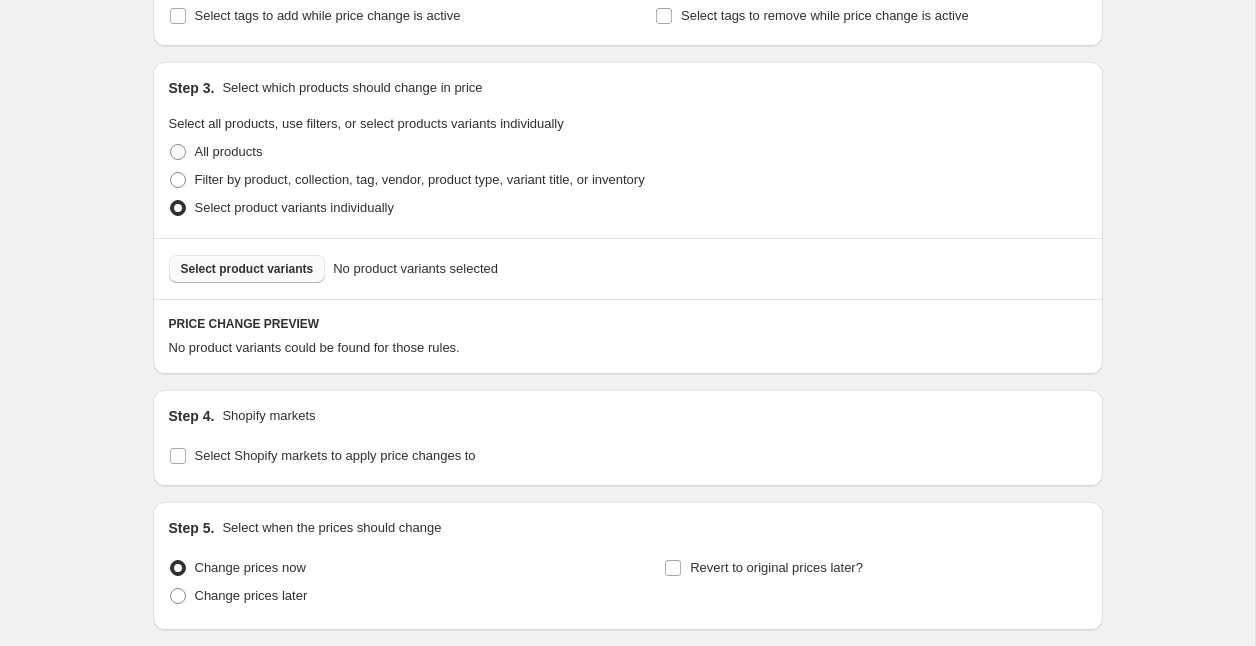 click on "Select product variants" at bounding box center [247, 269] 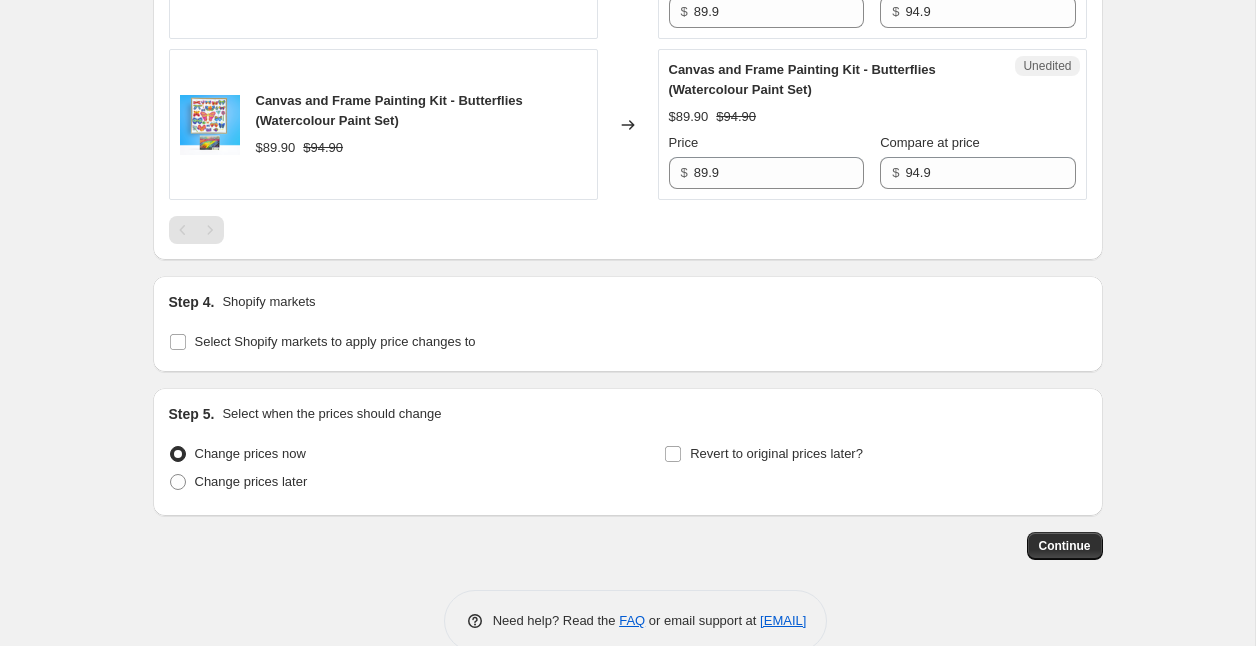 scroll, scrollTop: 1485, scrollLeft: 0, axis: vertical 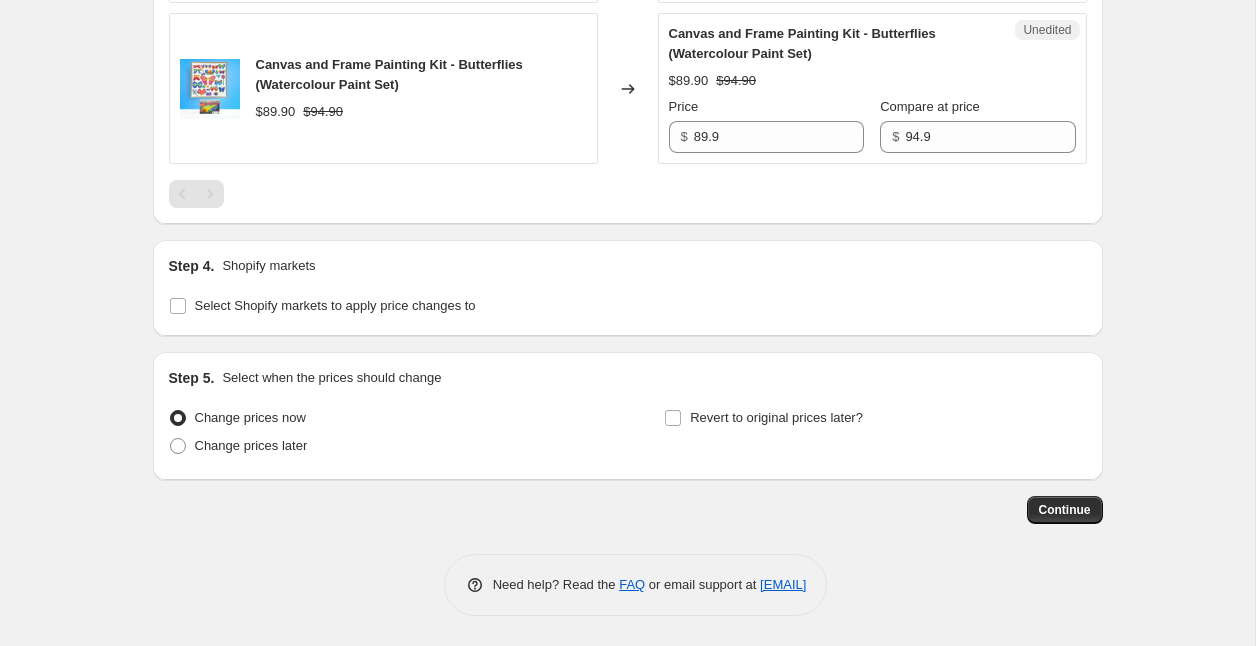 click on "Step 4. Shopify markets Select Shopify markets to apply price changes to" at bounding box center (628, 288) 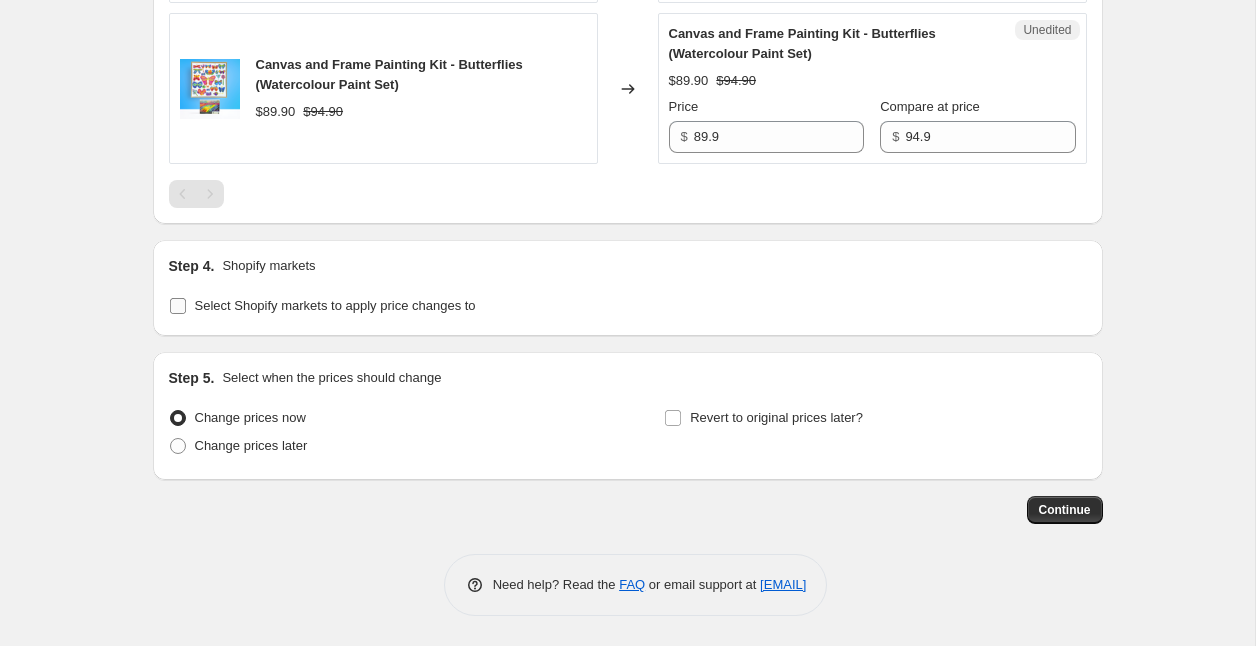click on "Select Shopify markets to apply price changes to" at bounding box center [335, 305] 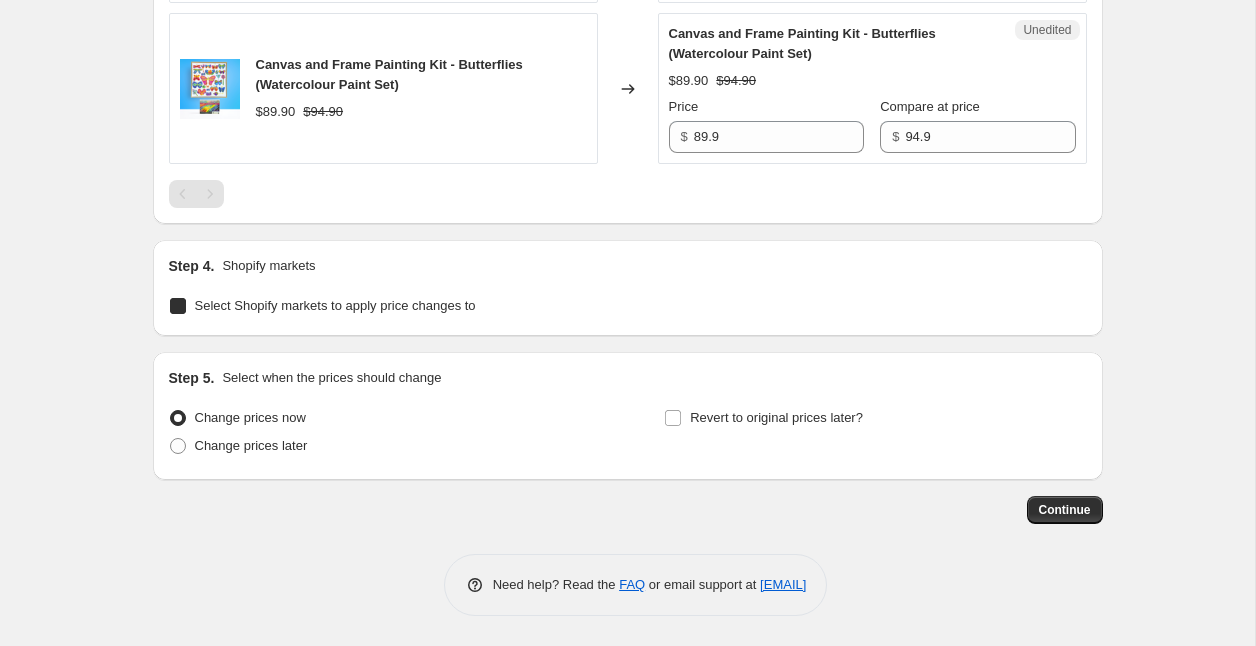 checkbox on "true" 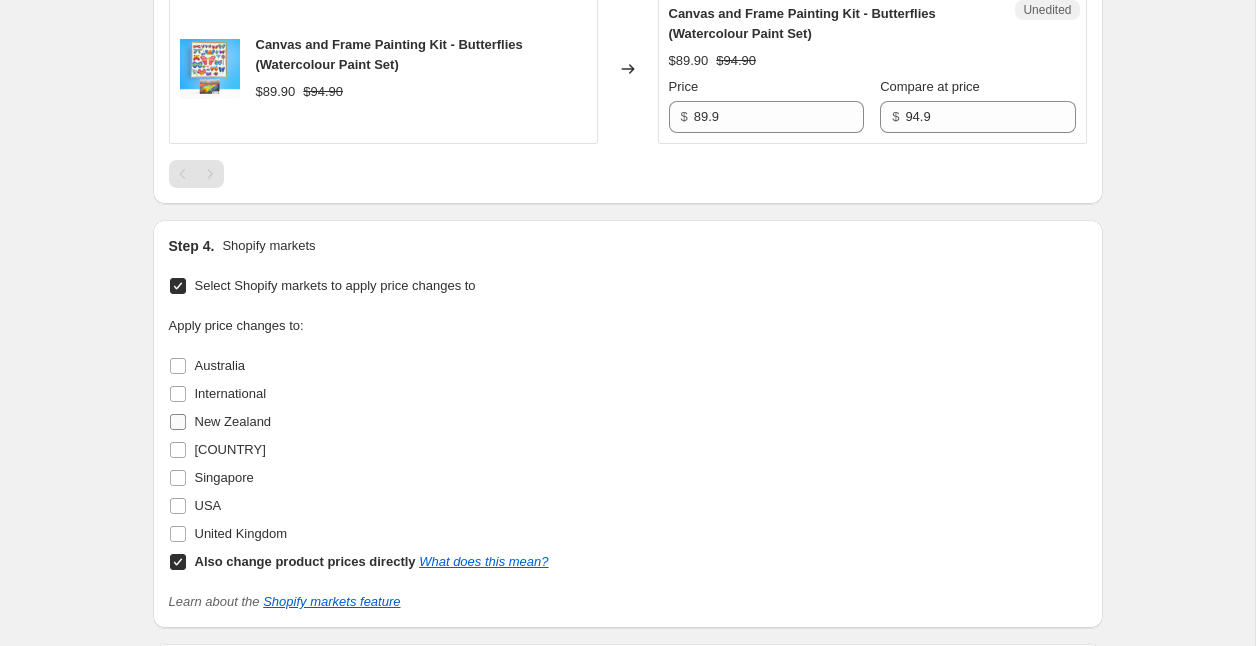 click on "New Zealand" at bounding box center [233, 421] 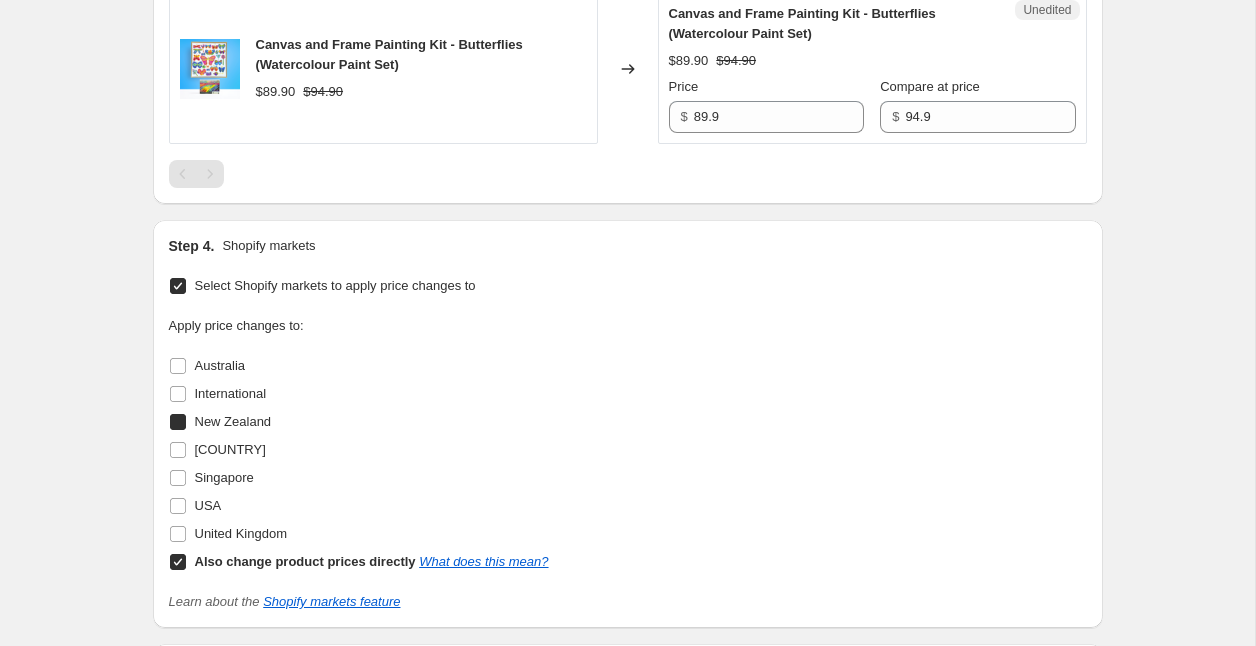 checkbox on "true" 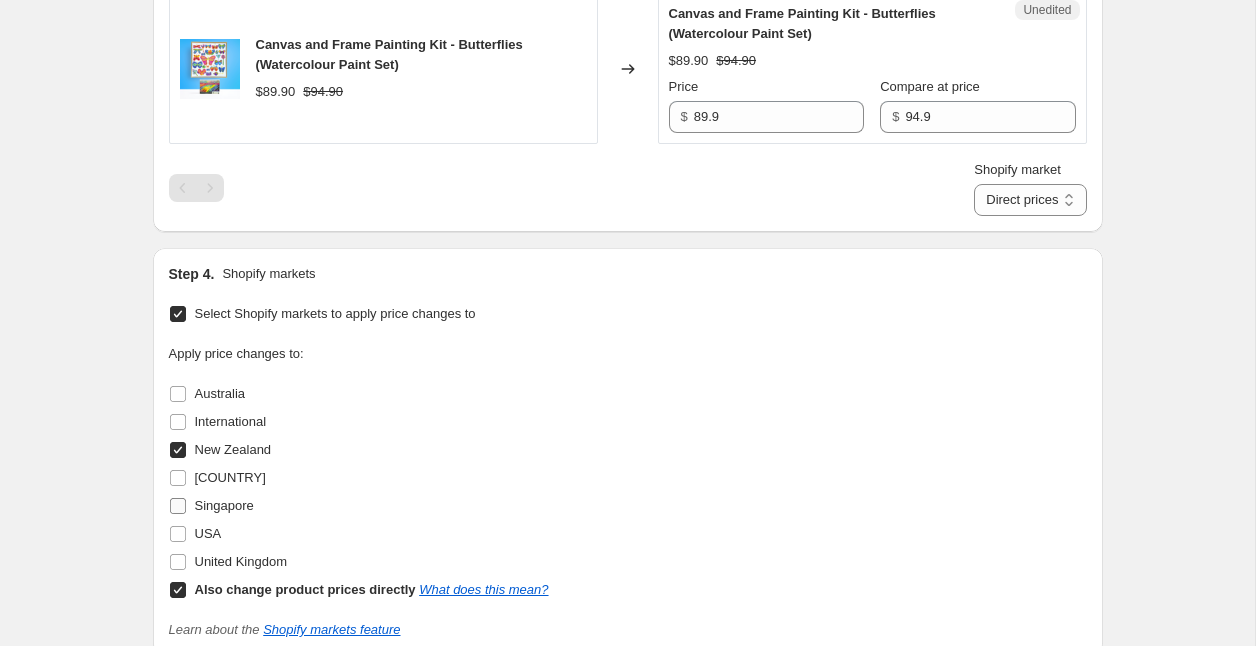 click on "Singapore" at bounding box center [224, 505] 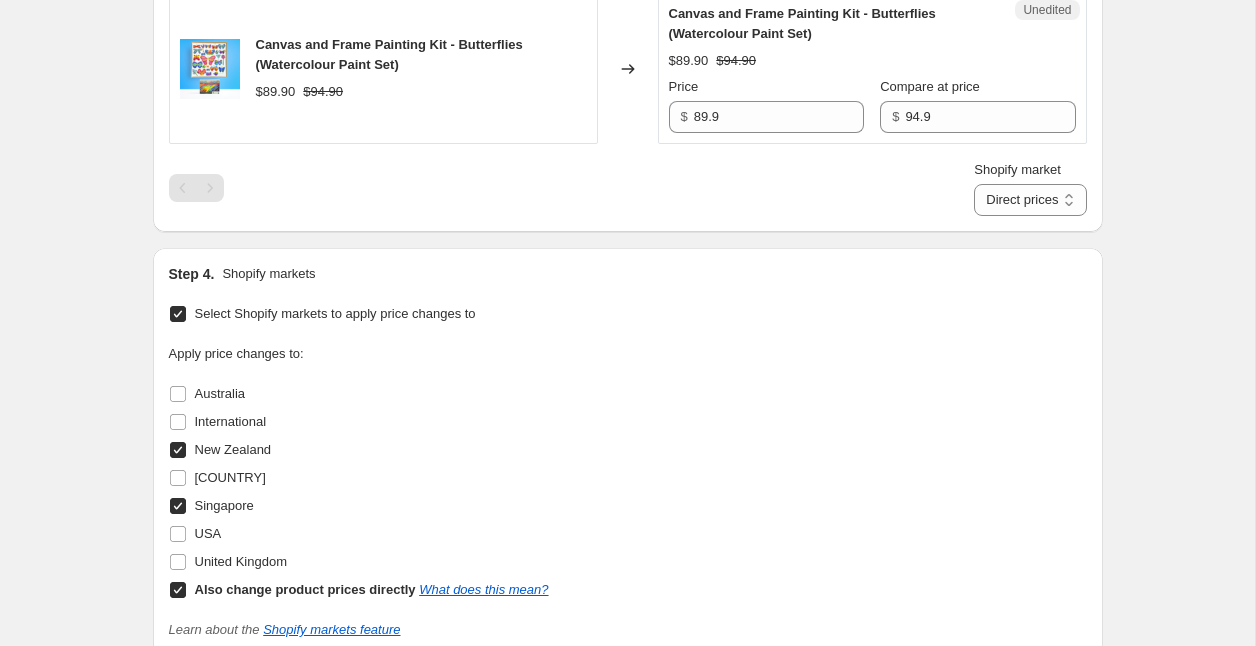 click on "Singapore" at bounding box center [224, 505] 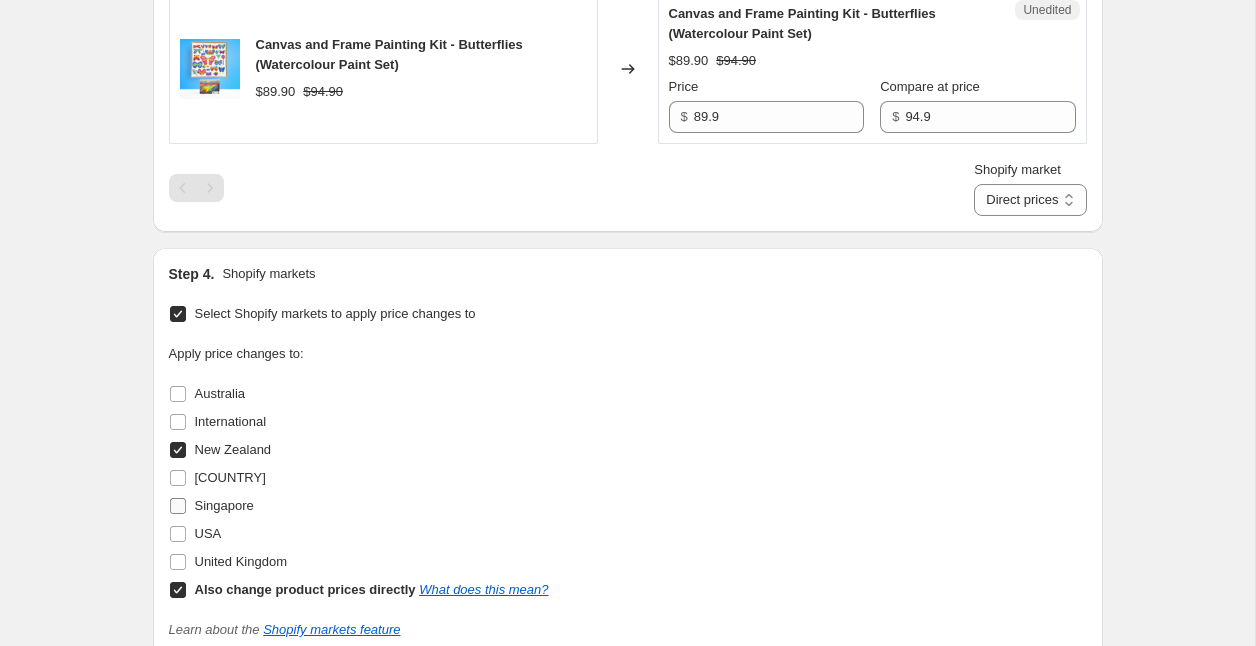 checkbox on "false" 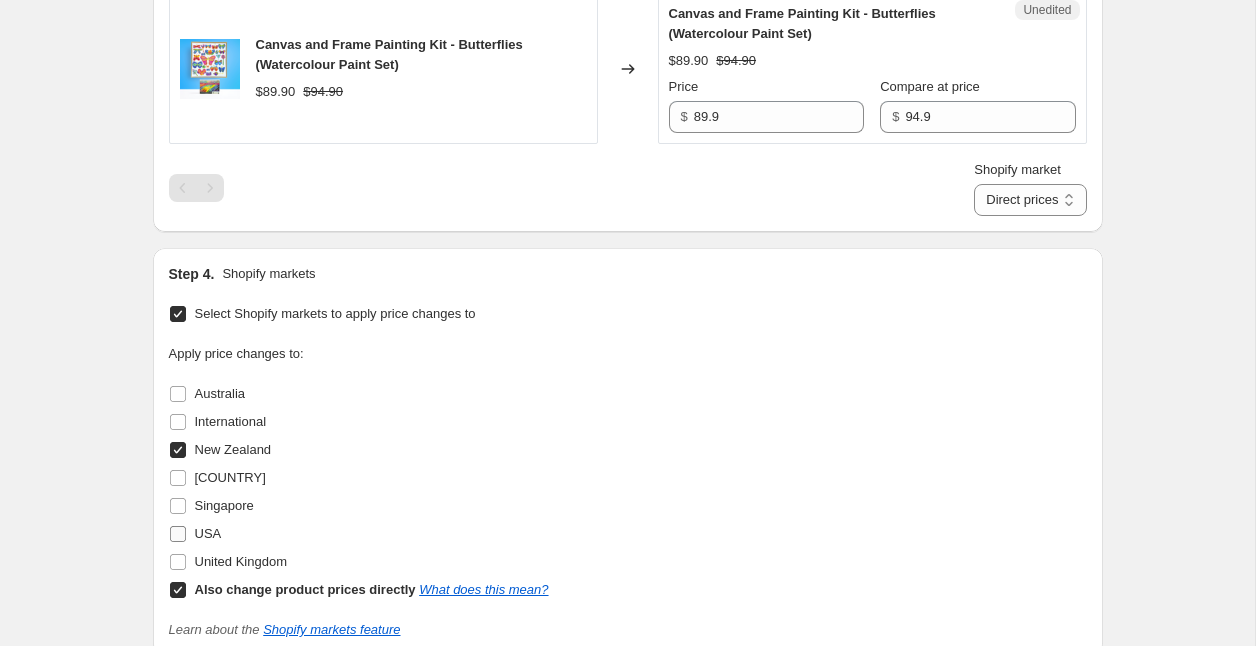 click on "USA" at bounding box center [208, 533] 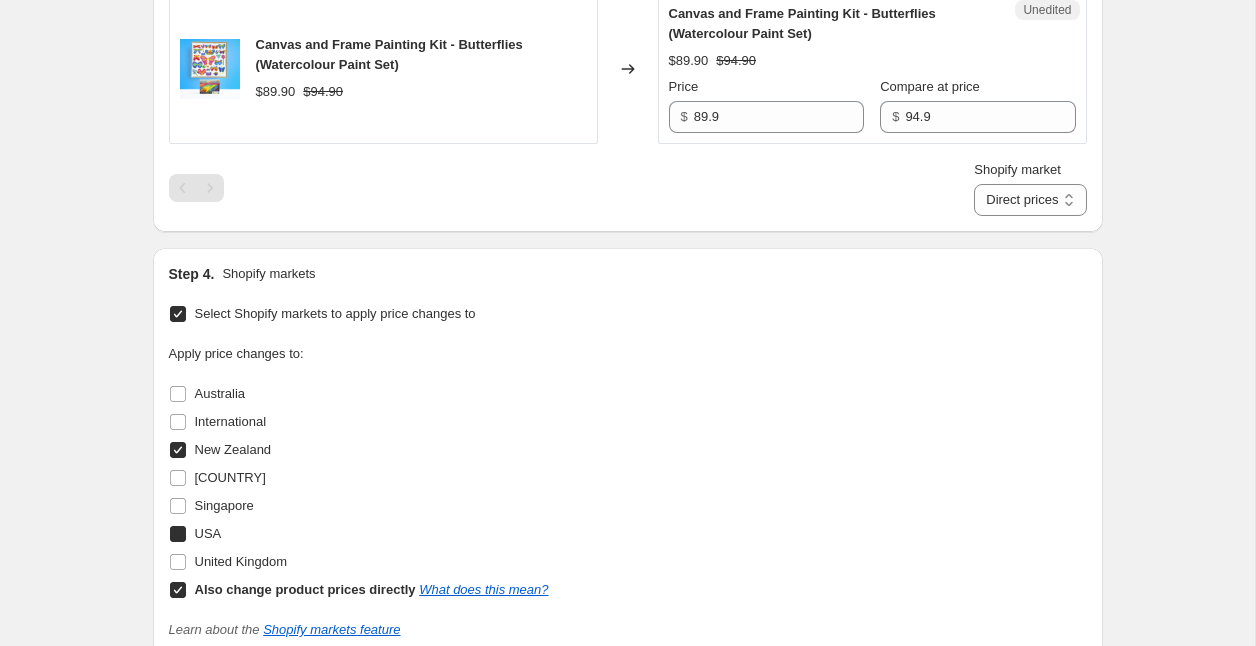 checkbox on "true" 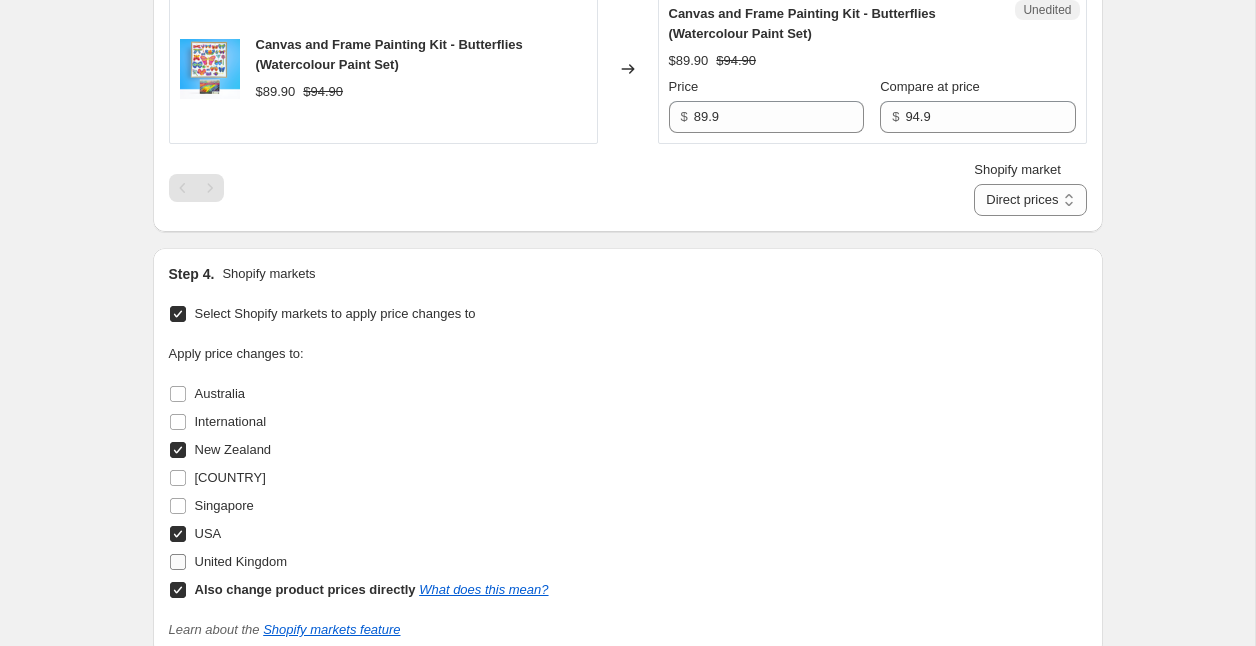 click on "United Kingdom" at bounding box center [241, 562] 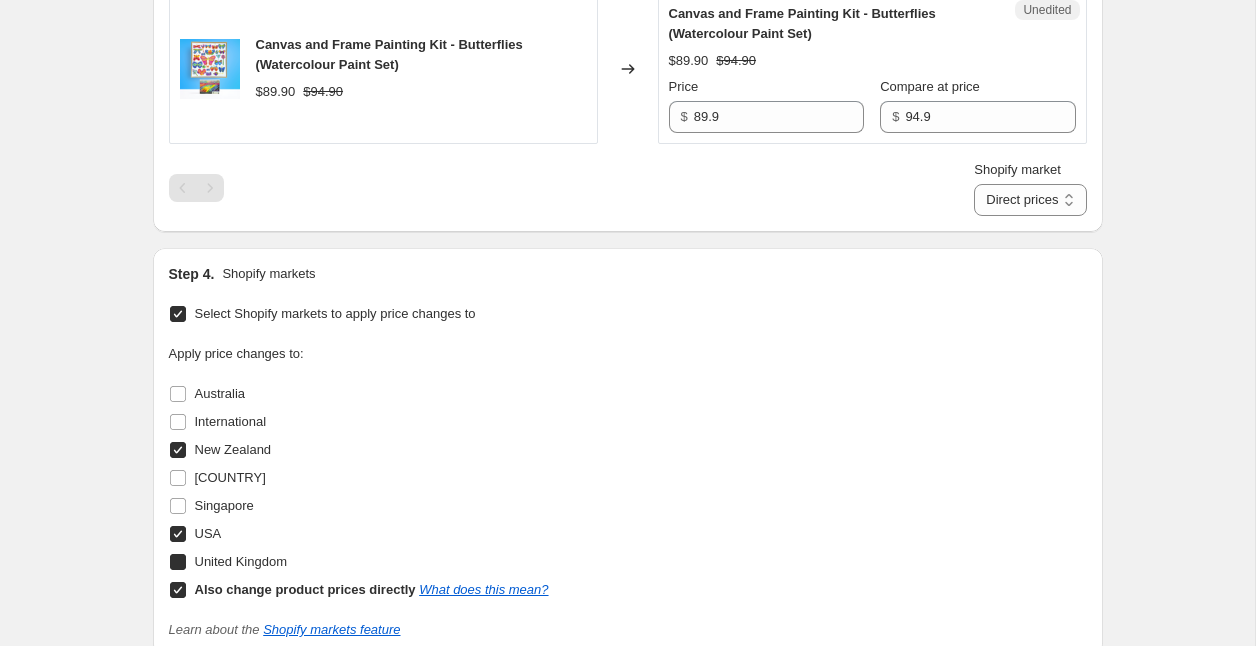 checkbox on "true" 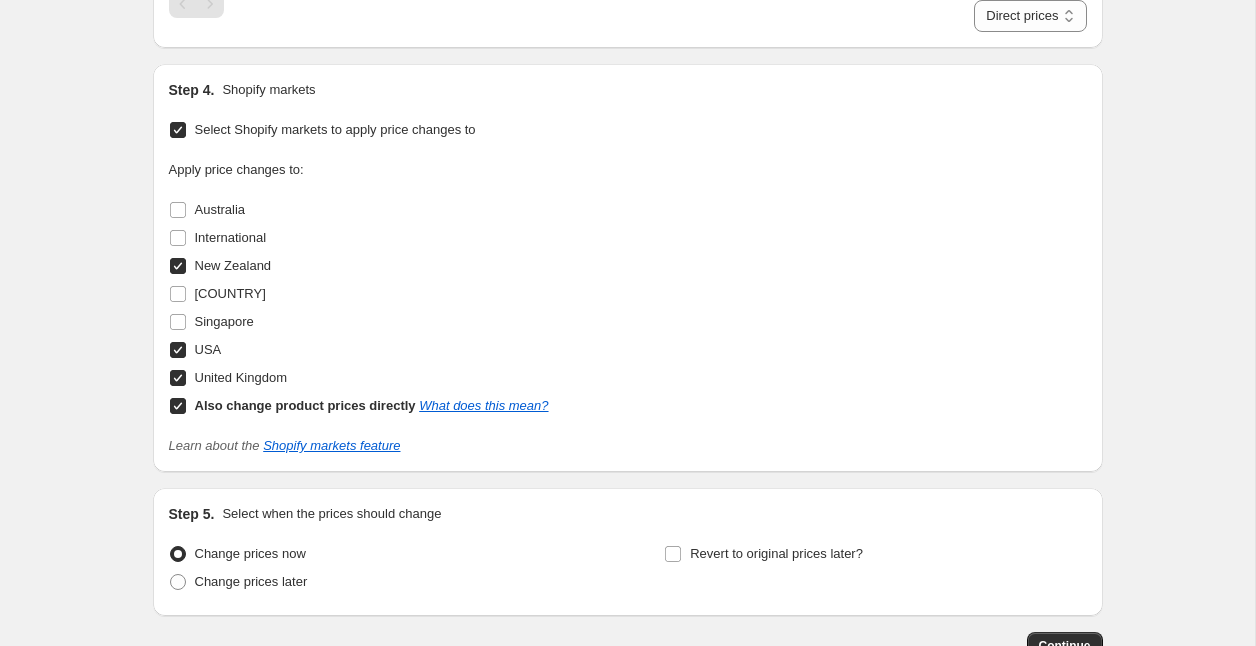 scroll, scrollTop: 1707, scrollLeft: 0, axis: vertical 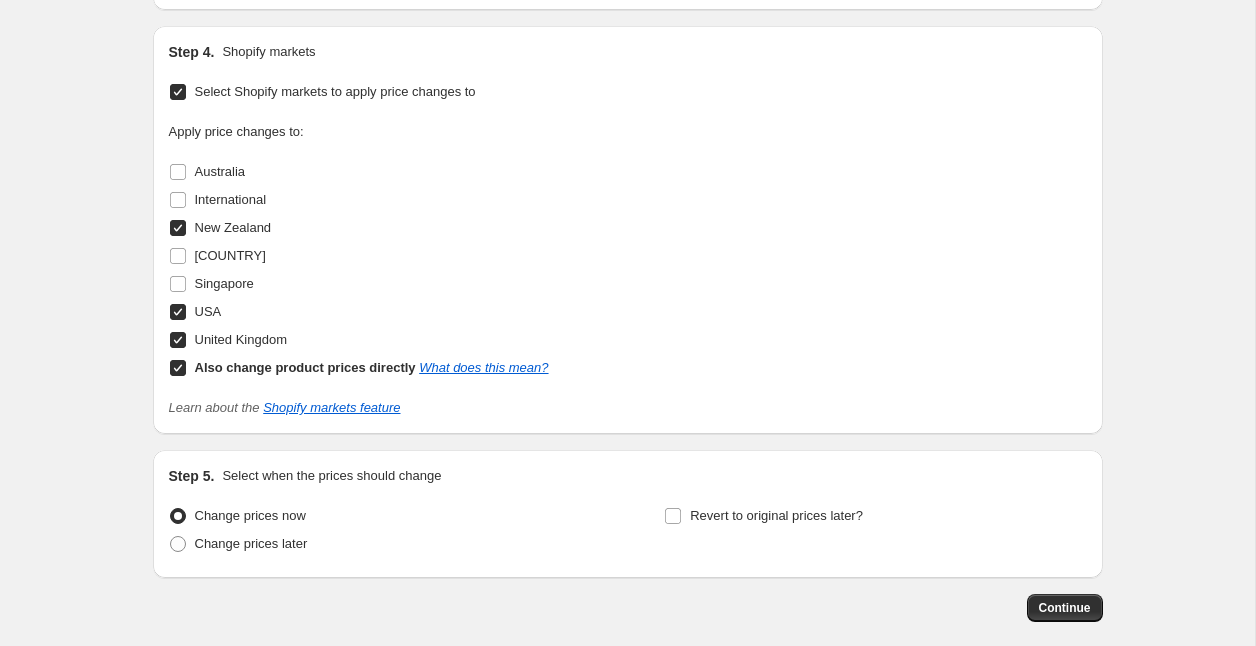 click on "Also change product prices directly" at bounding box center [305, 367] 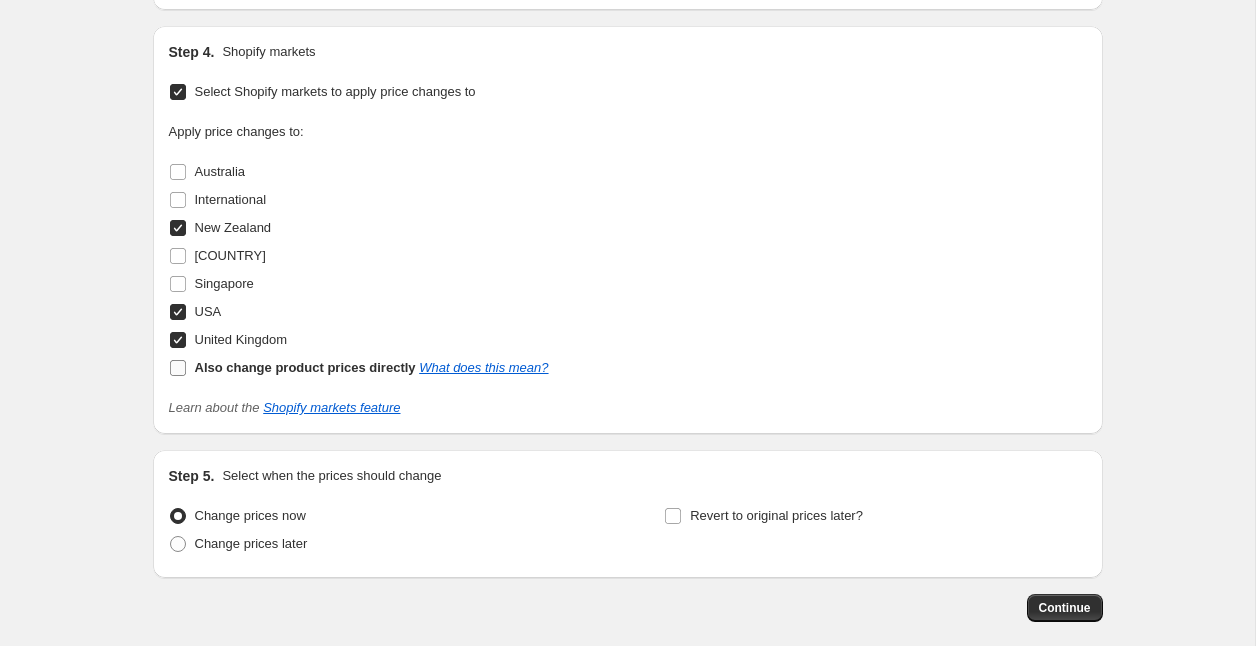 checkbox on "false" 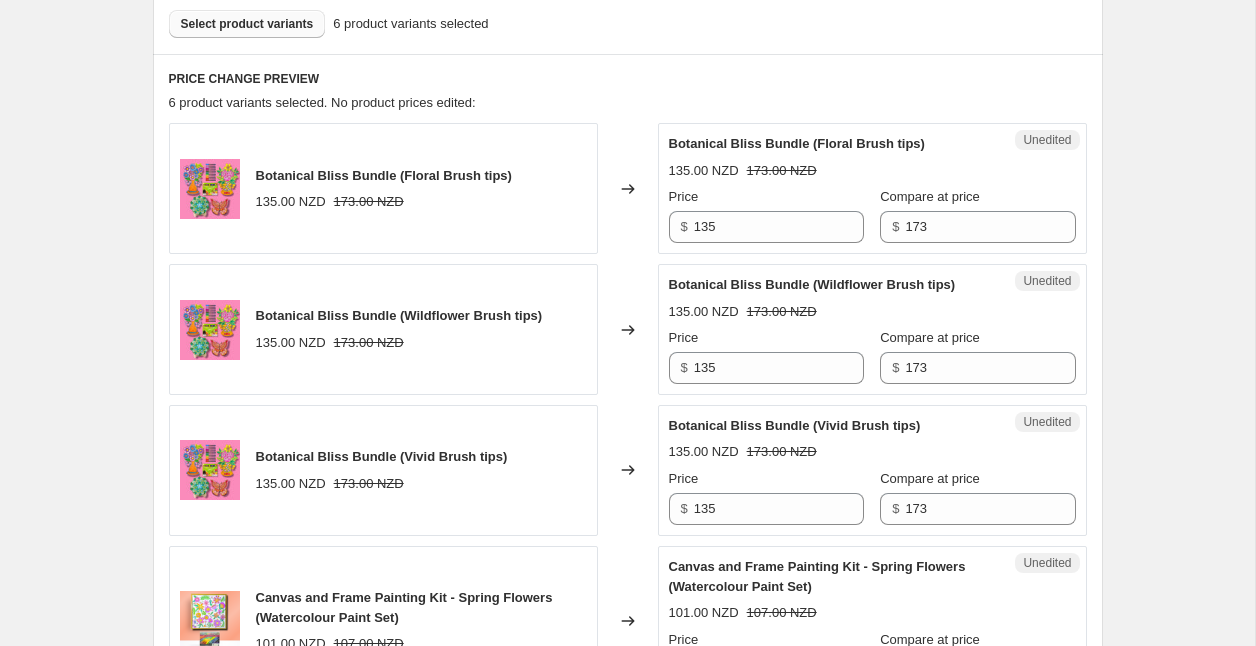 scroll, scrollTop: 567, scrollLeft: 0, axis: vertical 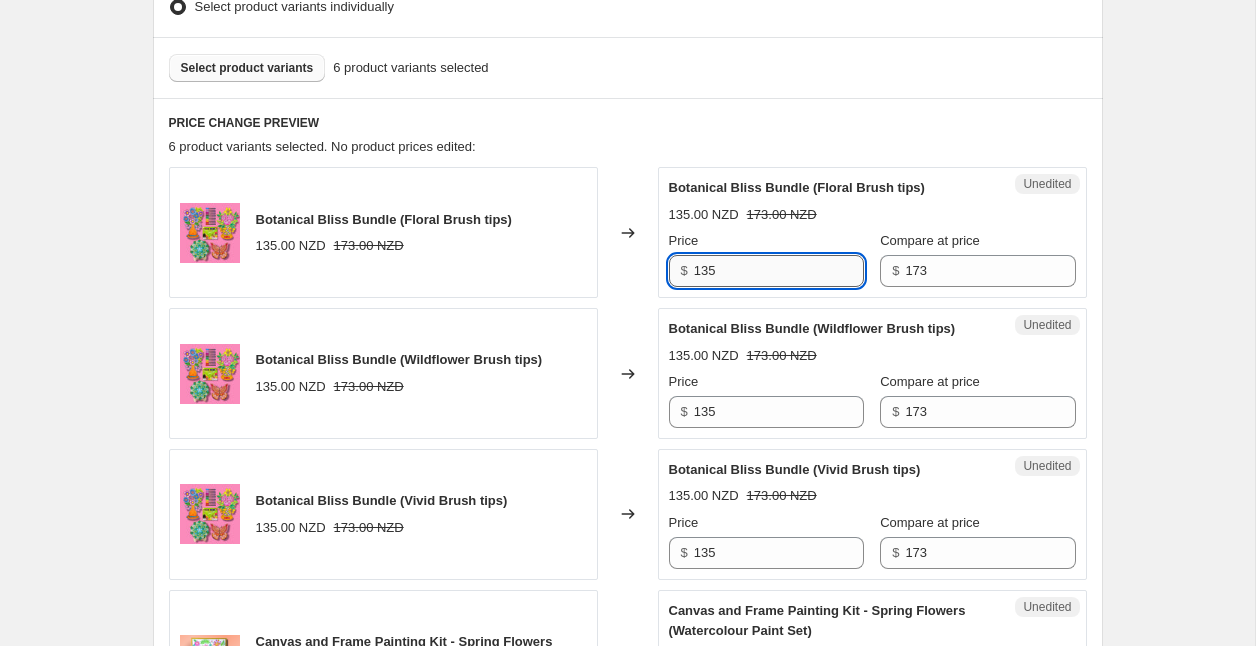 click on "135" at bounding box center [779, 271] 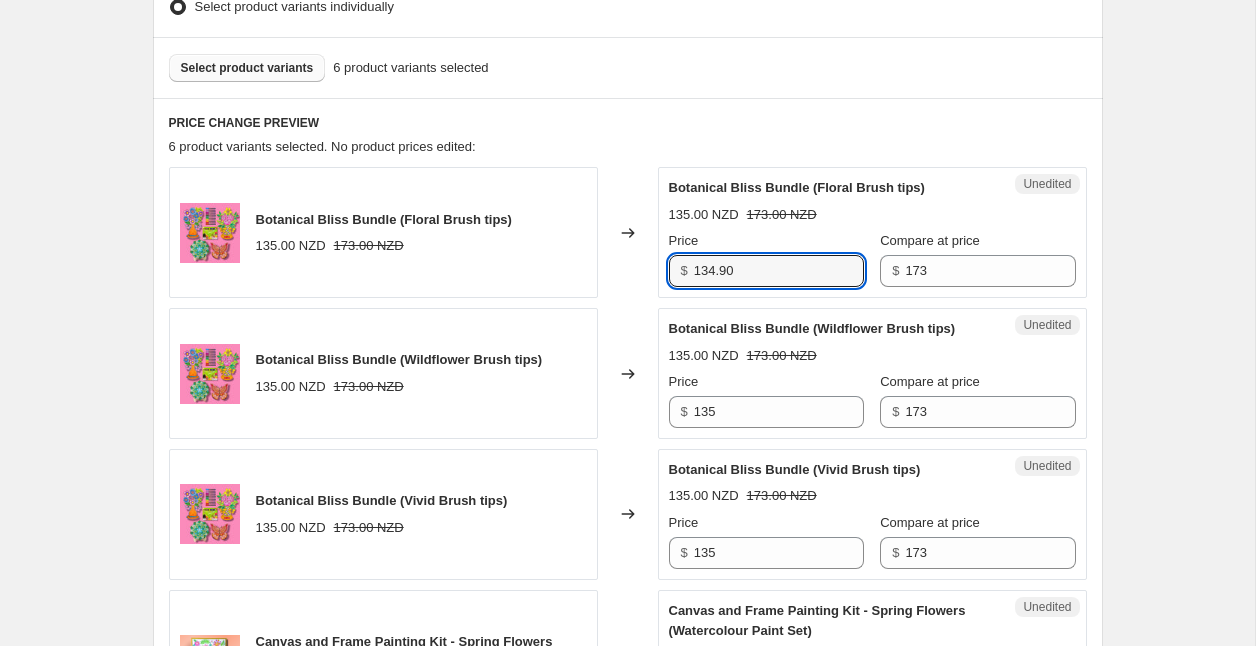 type on "134.90" 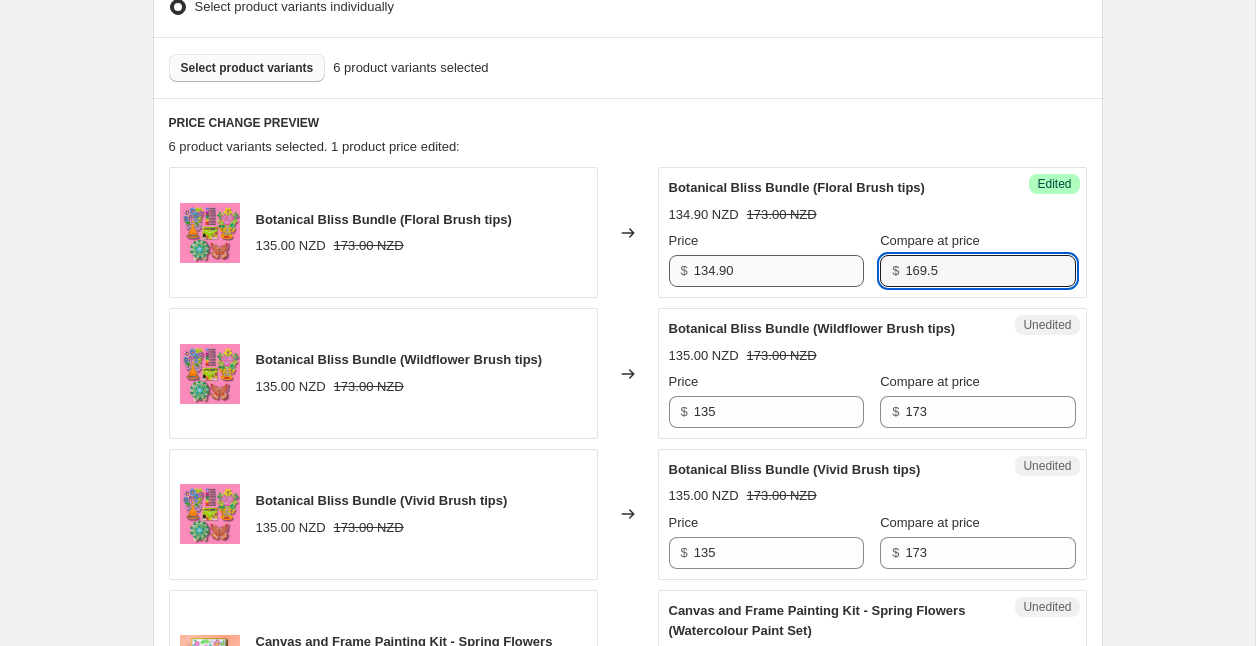 type on "169.5" 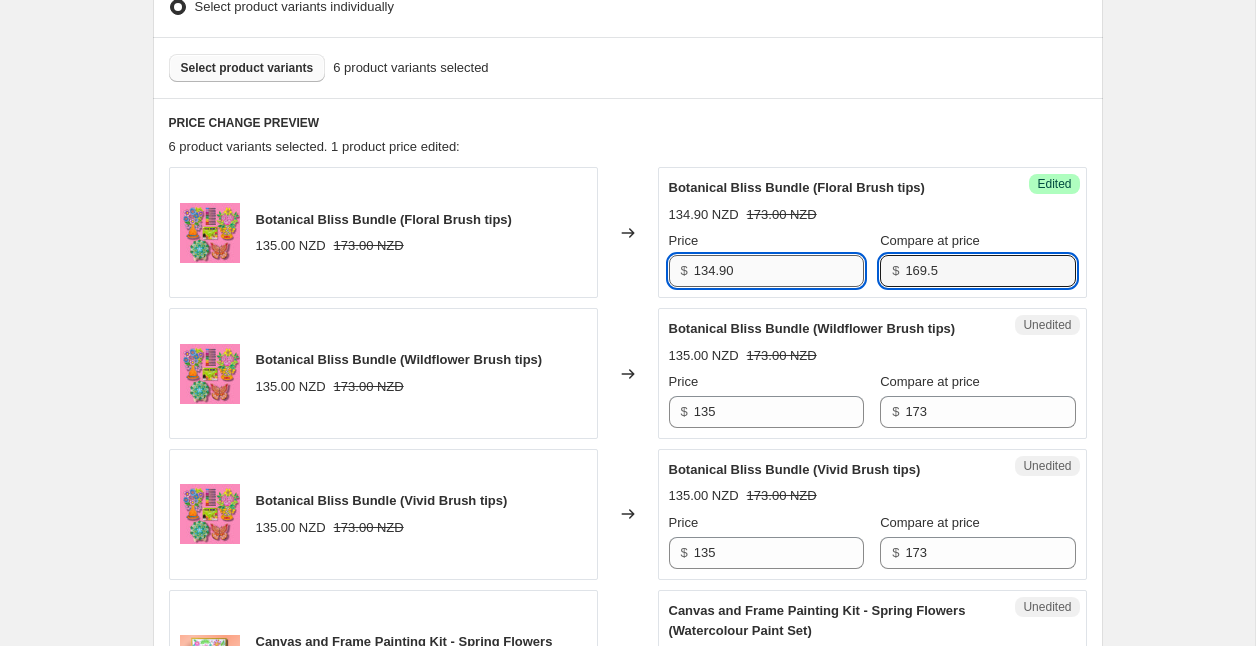 click on "134.90" at bounding box center (779, 271) 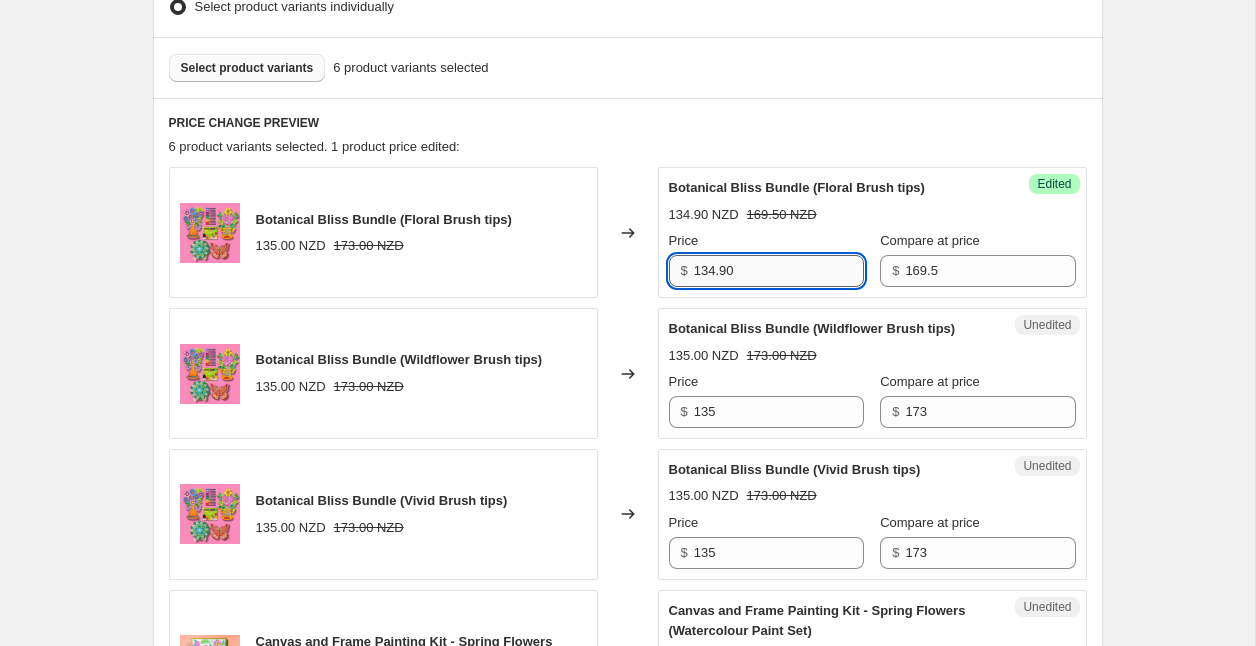 click on "134.90" at bounding box center [779, 271] 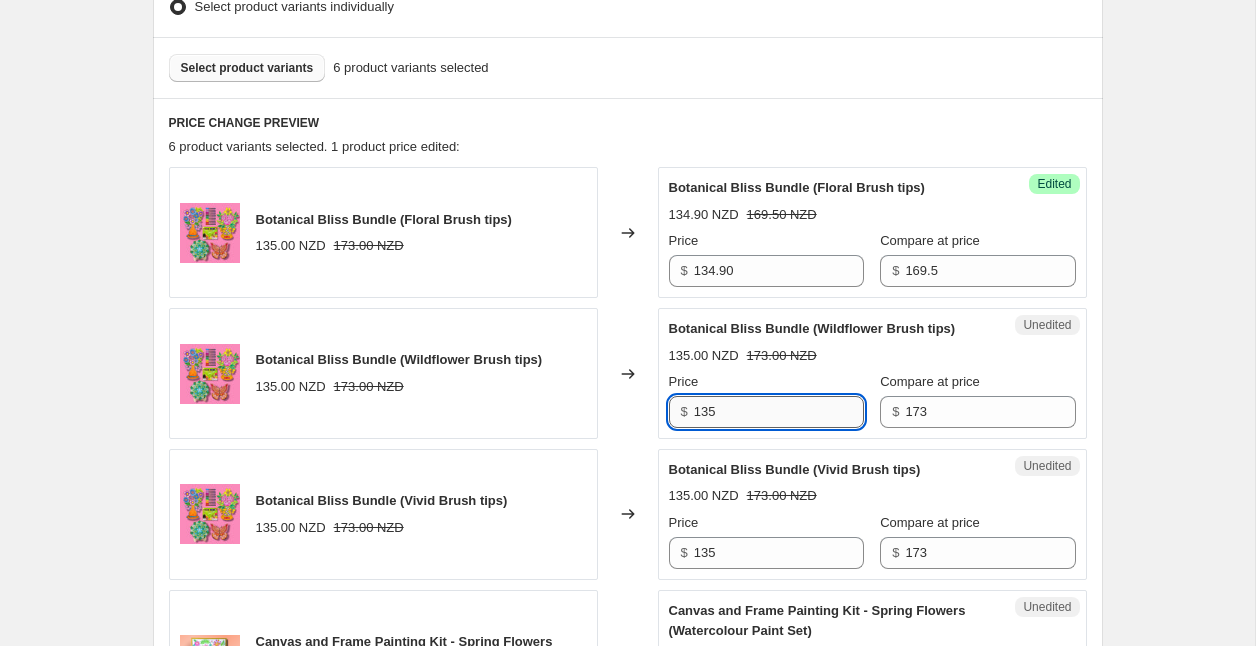 click on "135" at bounding box center [779, 412] 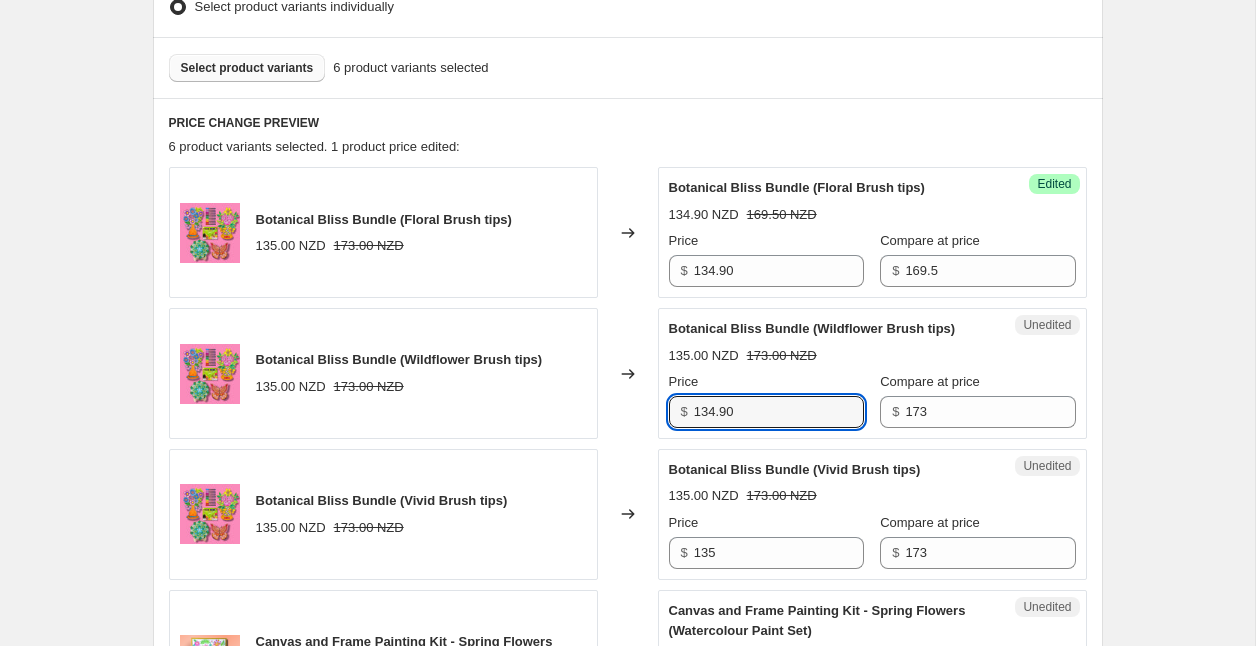 type on "134.90" 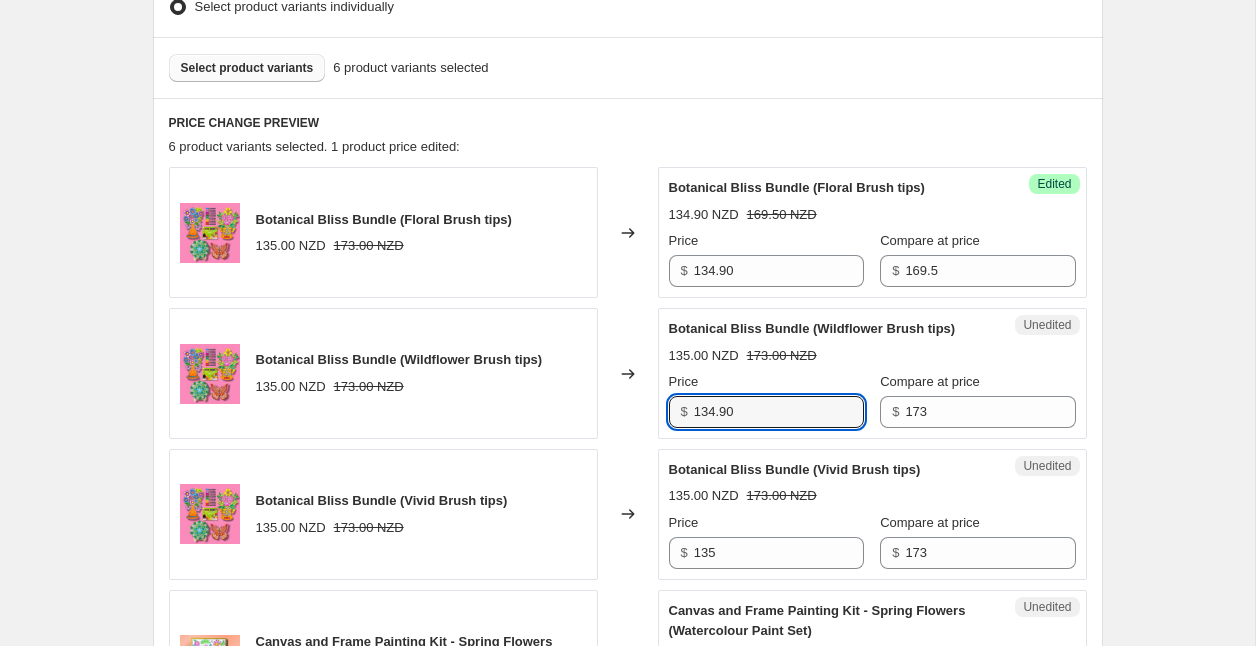 click on "Price" at bounding box center (684, 523) 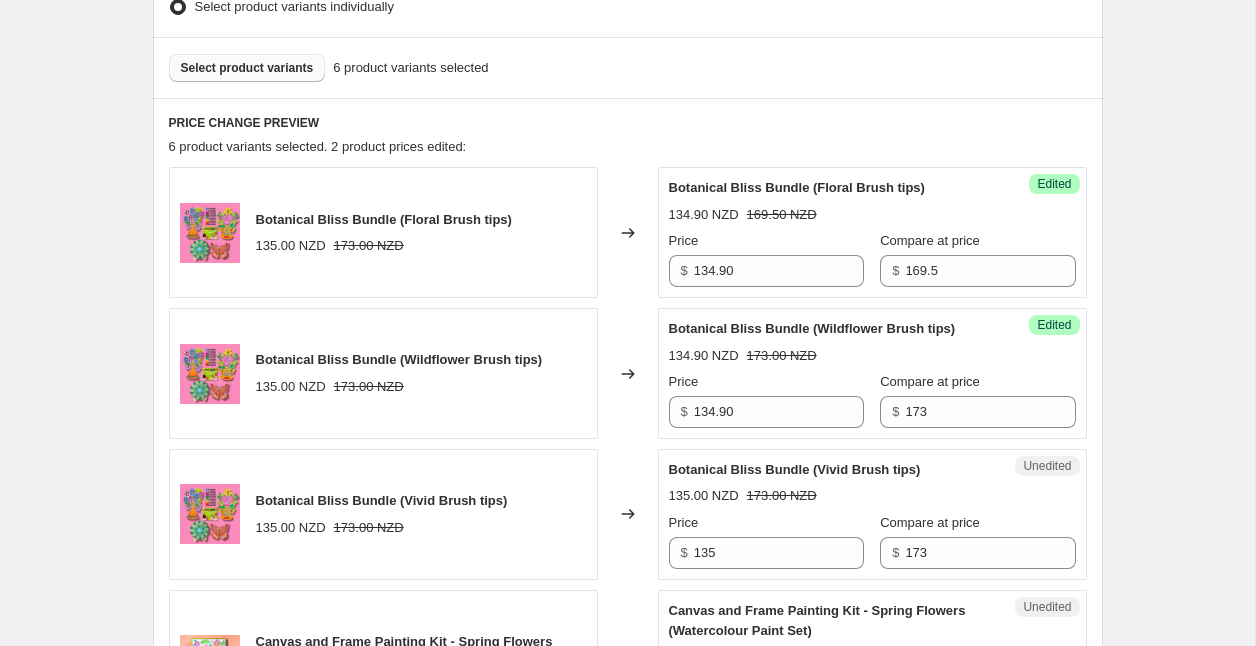 click on "135" at bounding box center [779, 553] 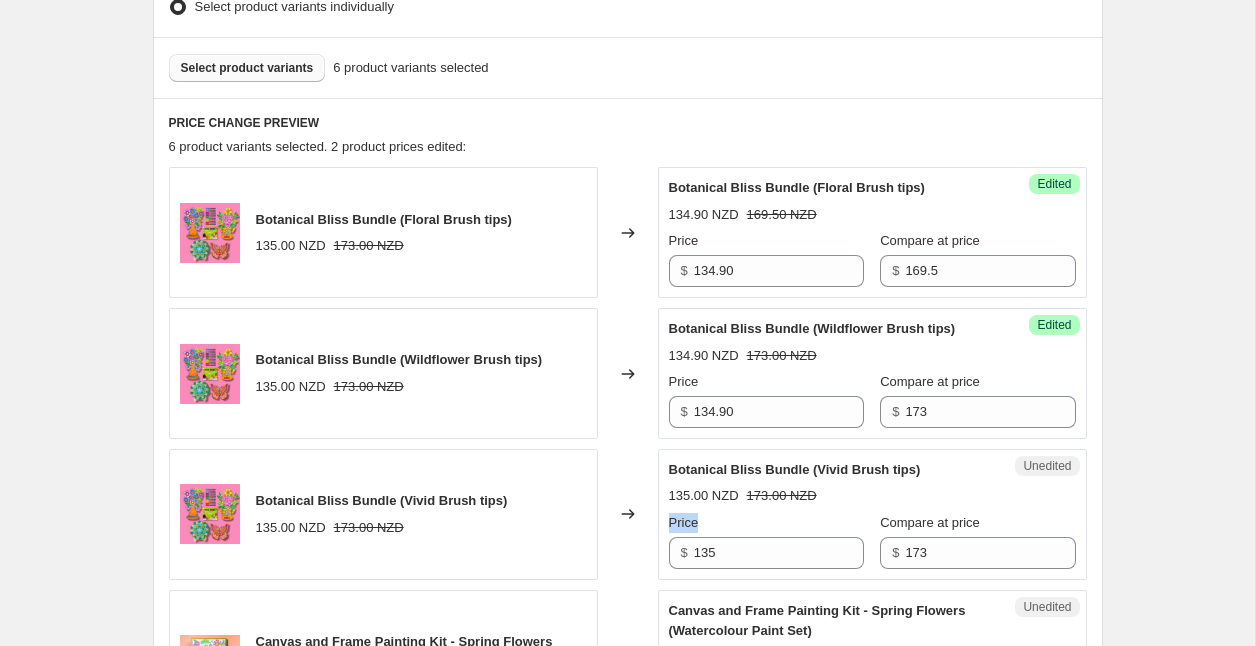click on "Price" at bounding box center (684, 523) 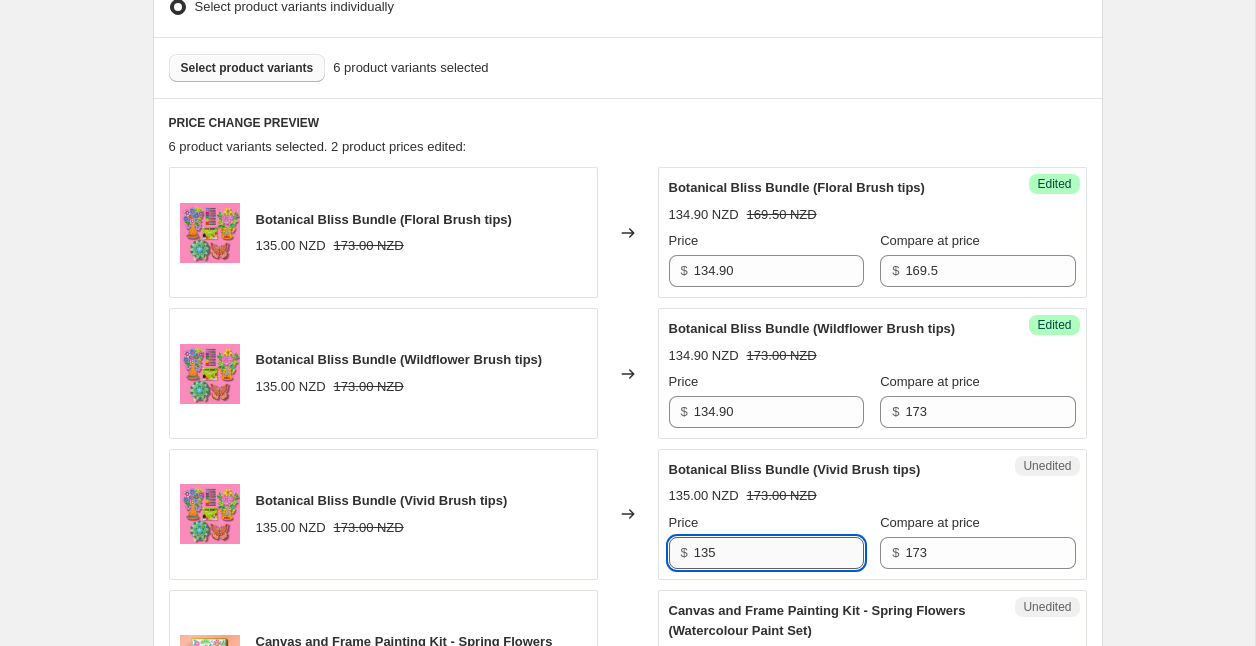 click on "135" at bounding box center (779, 553) 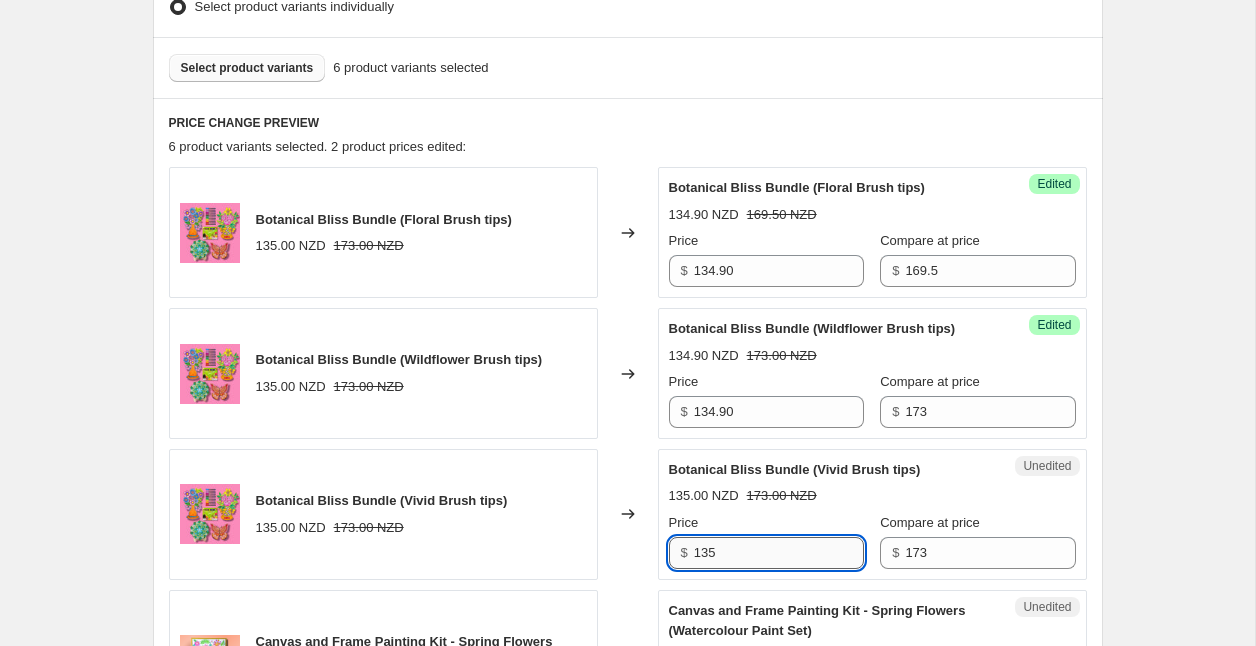 paste on "4.90" 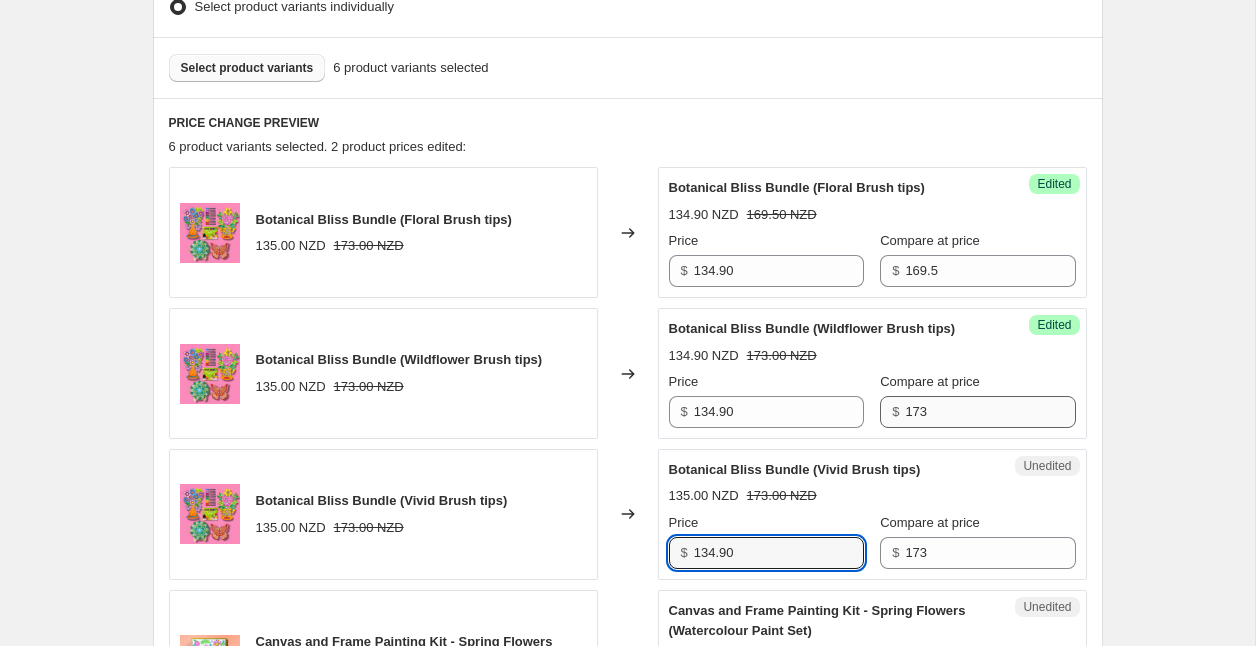 type on "134.90" 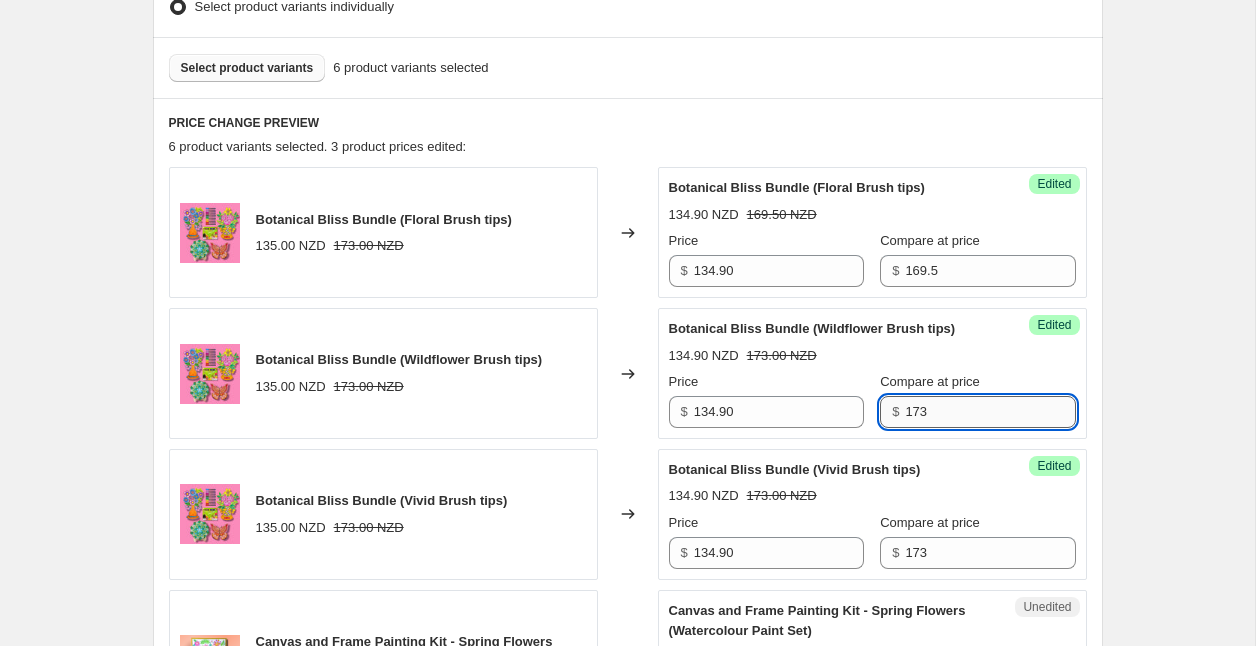 click on "173" at bounding box center [990, 412] 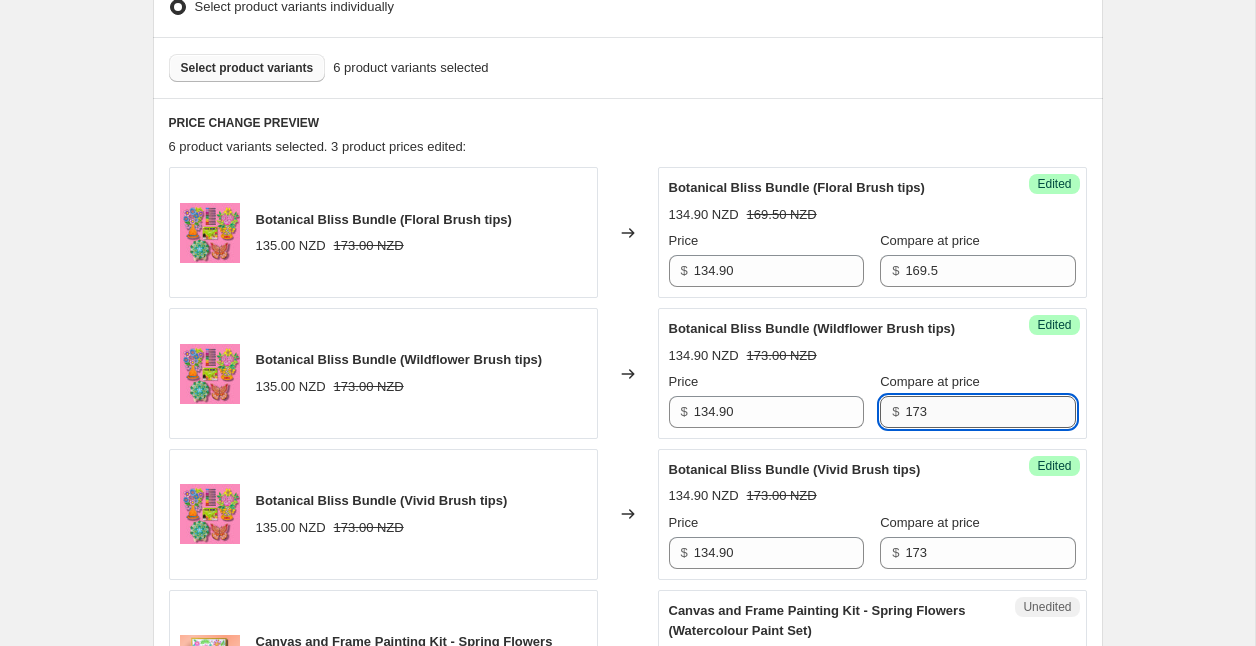 click on "173" at bounding box center (990, 412) 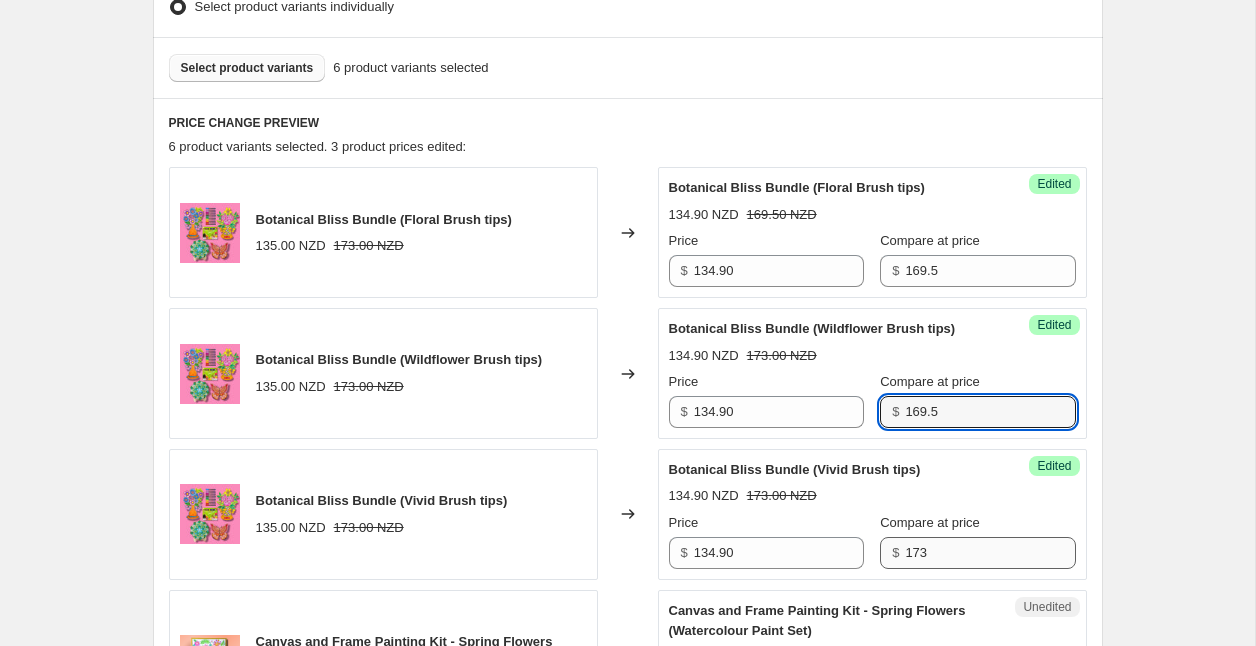 type on "169.5" 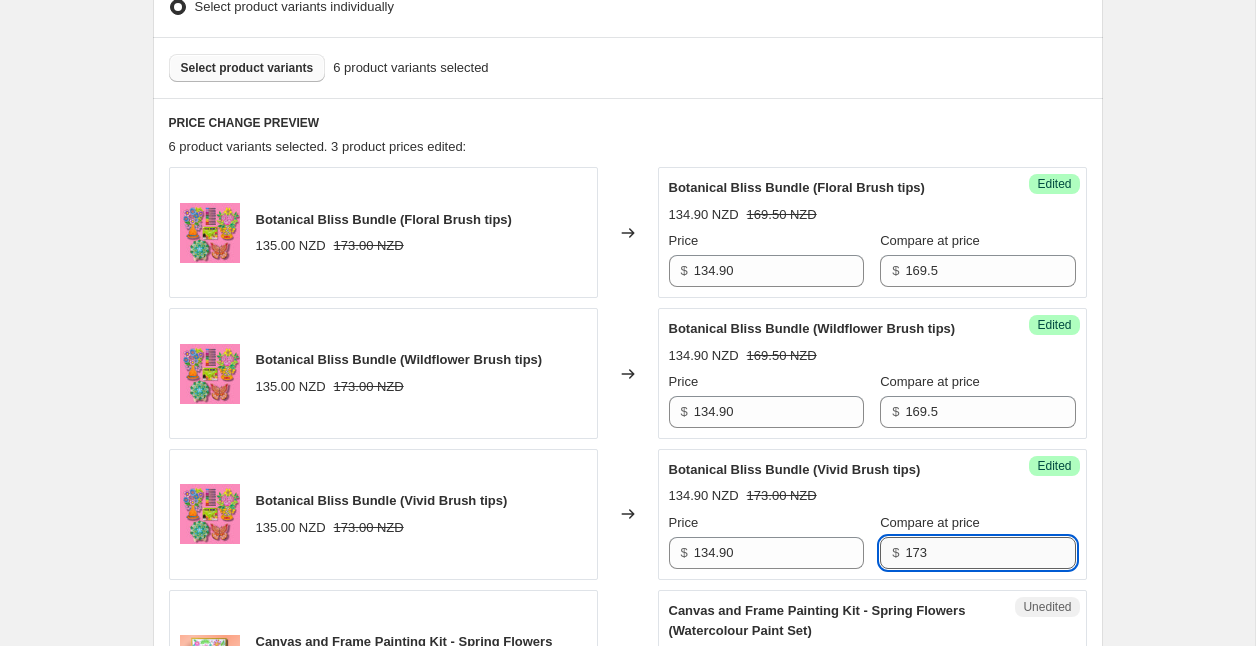 click on "173" at bounding box center (990, 553) 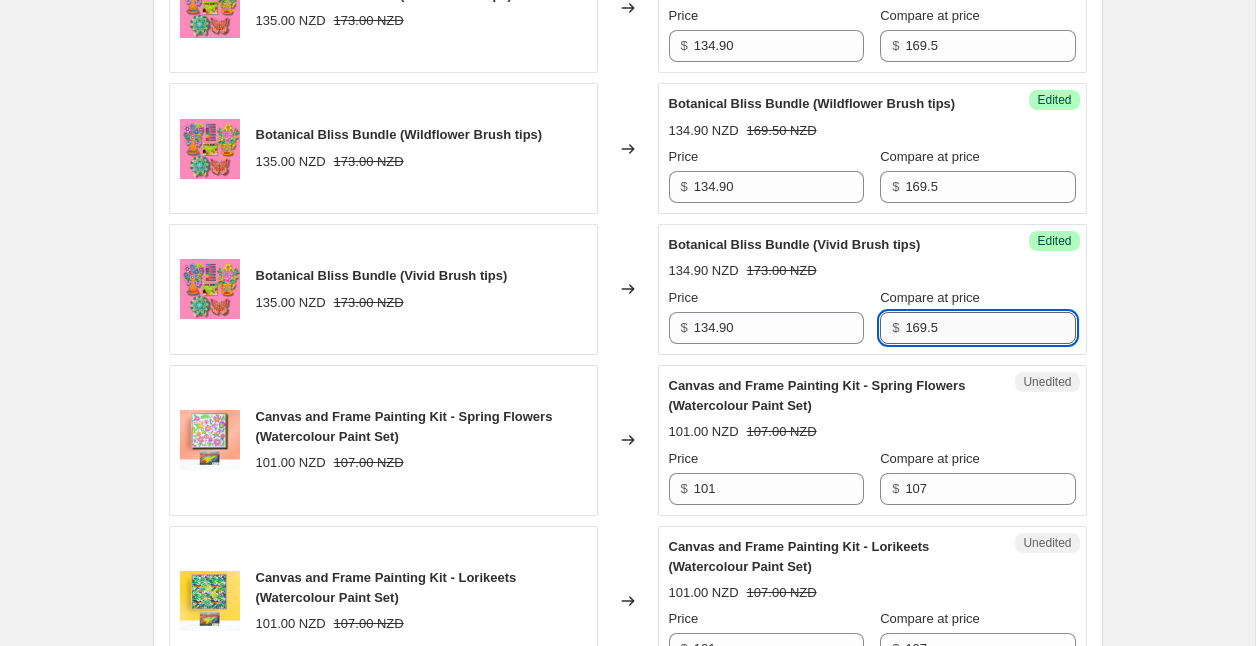 scroll, scrollTop: 794, scrollLeft: 0, axis: vertical 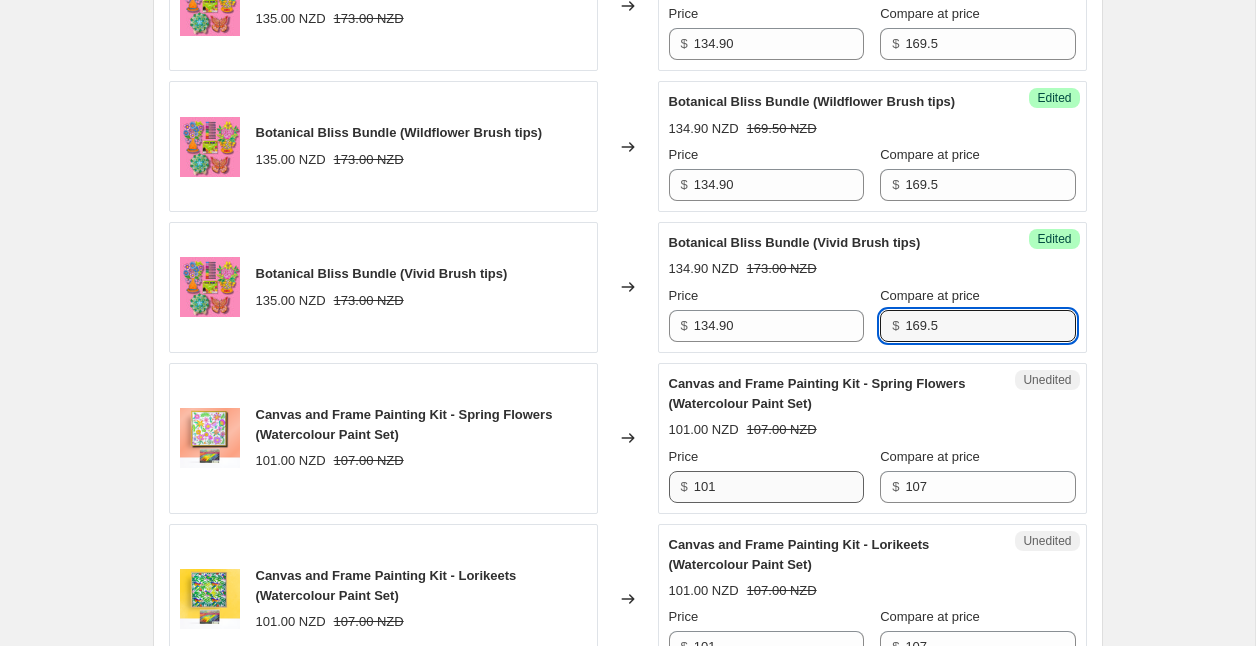 type on "169.5" 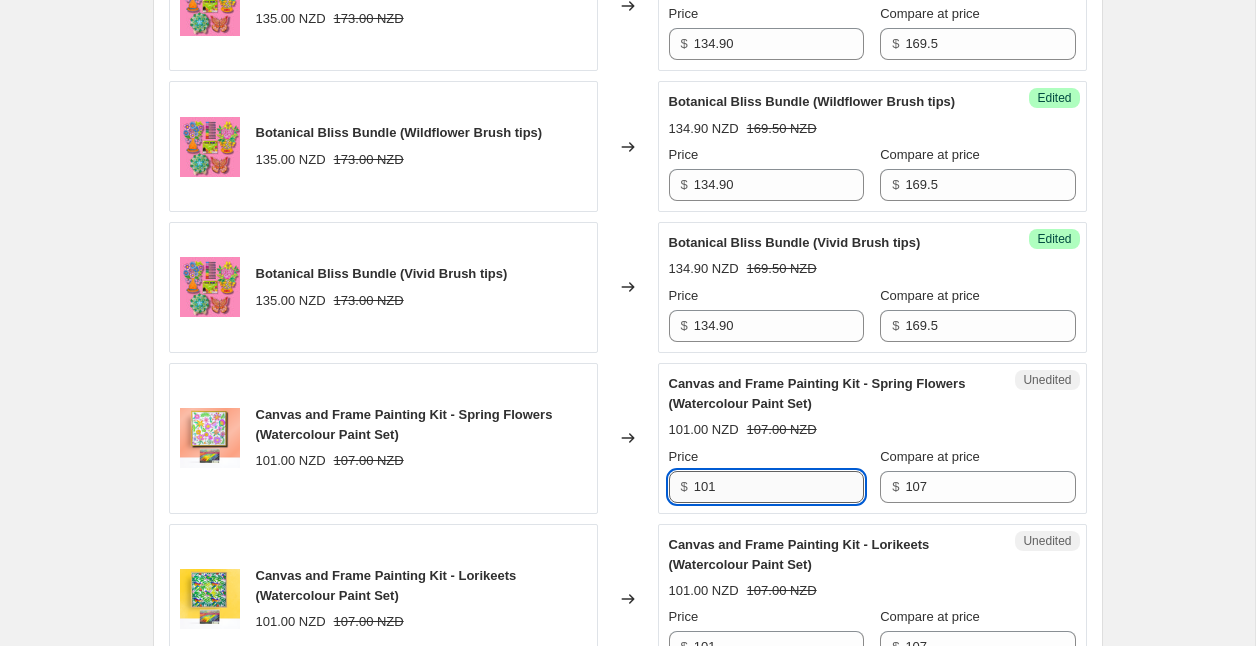 click on "101" at bounding box center [779, 487] 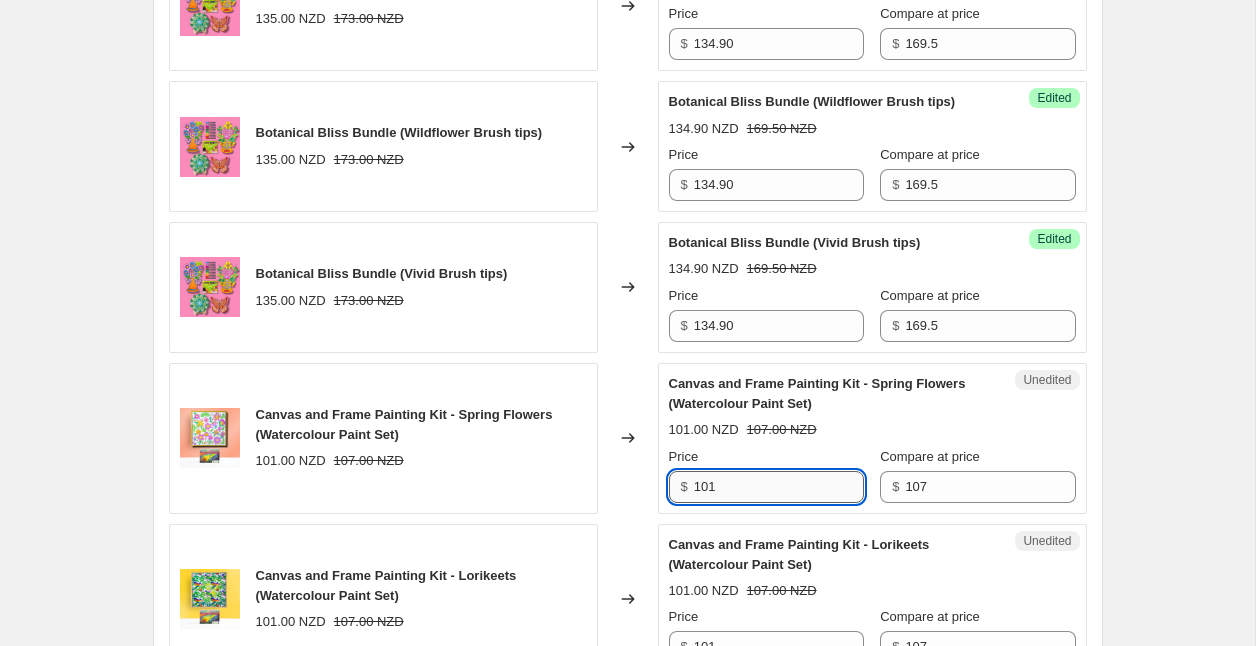 click on "101" at bounding box center [779, 487] 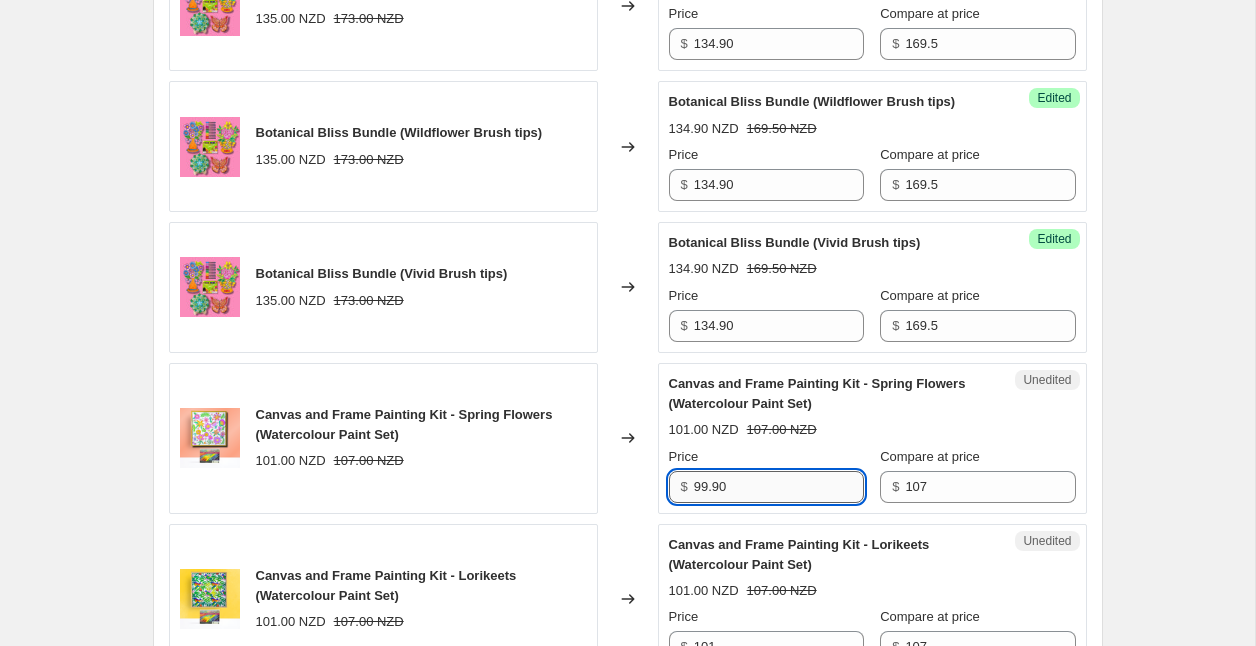 type on "99.90" 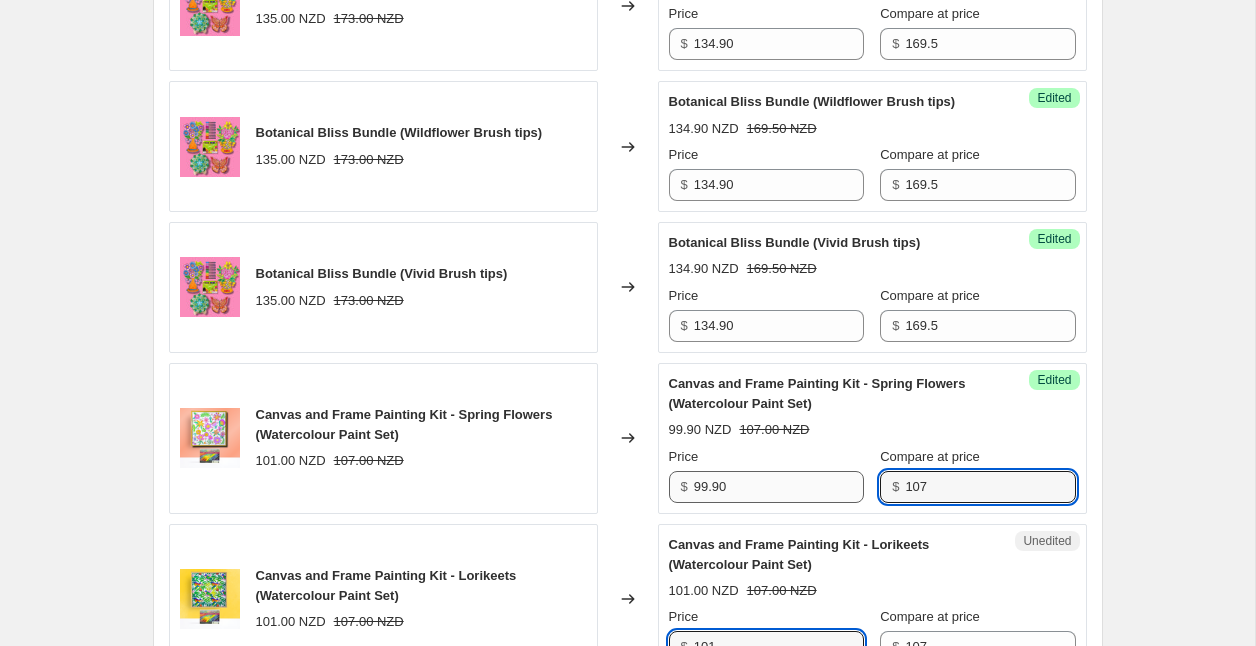 scroll, scrollTop: 1138, scrollLeft: 0, axis: vertical 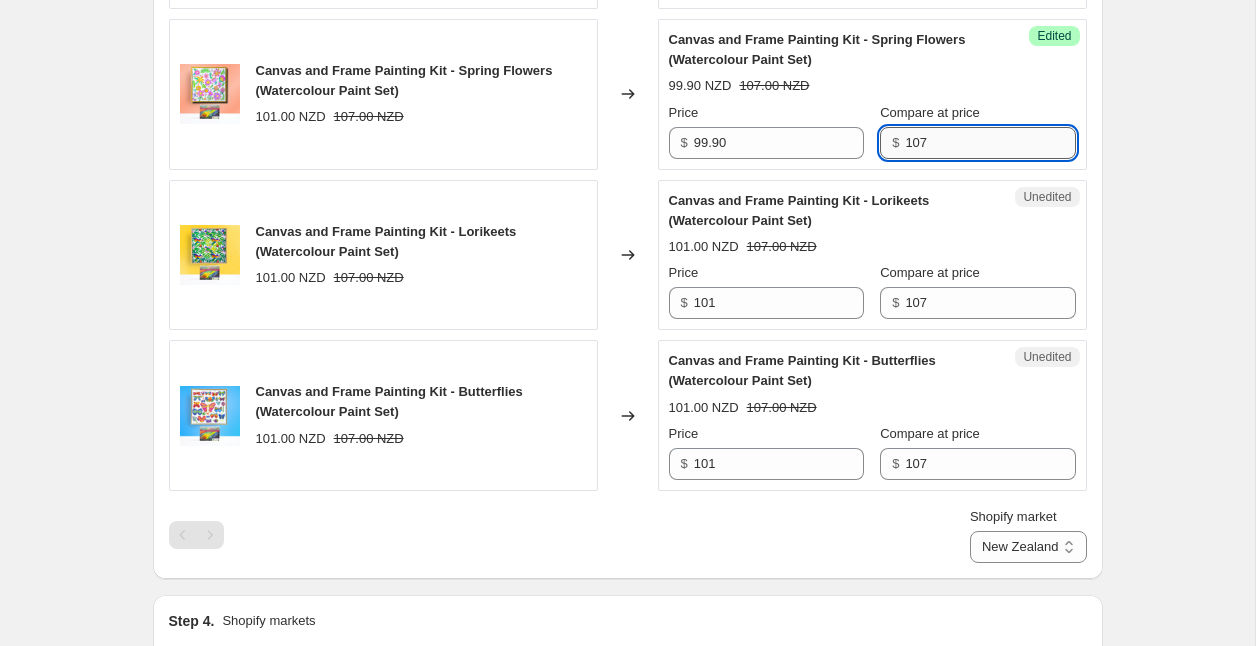 click on "107" at bounding box center [990, 143] 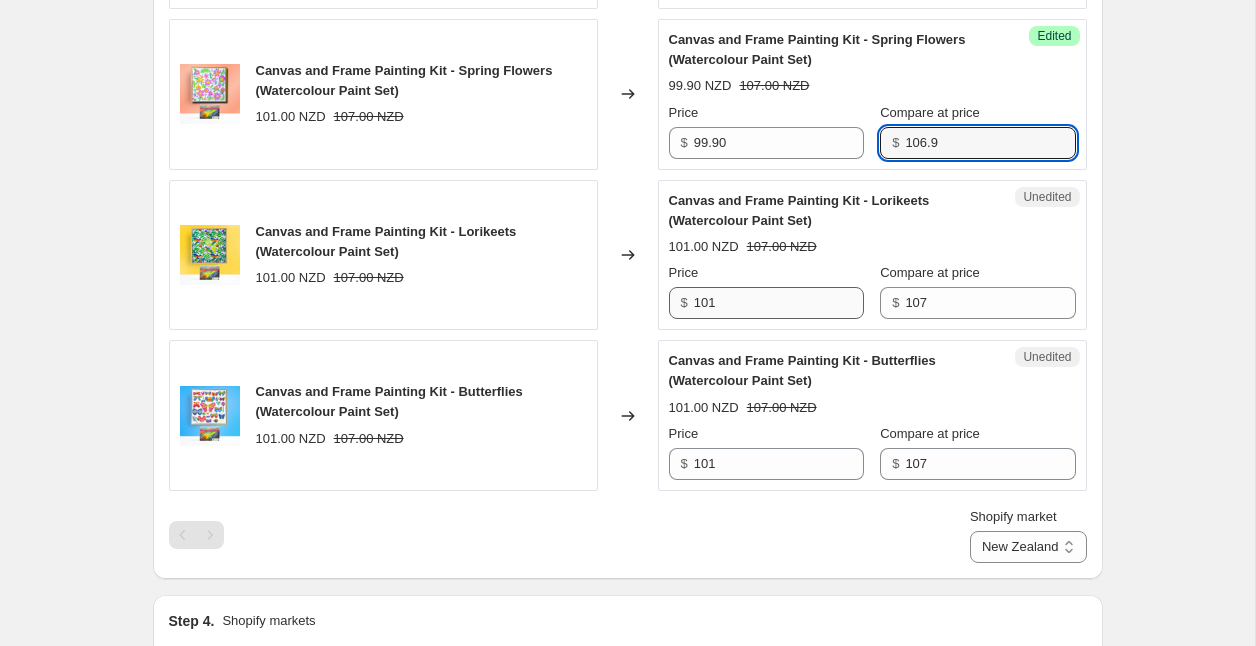 type on "106.9" 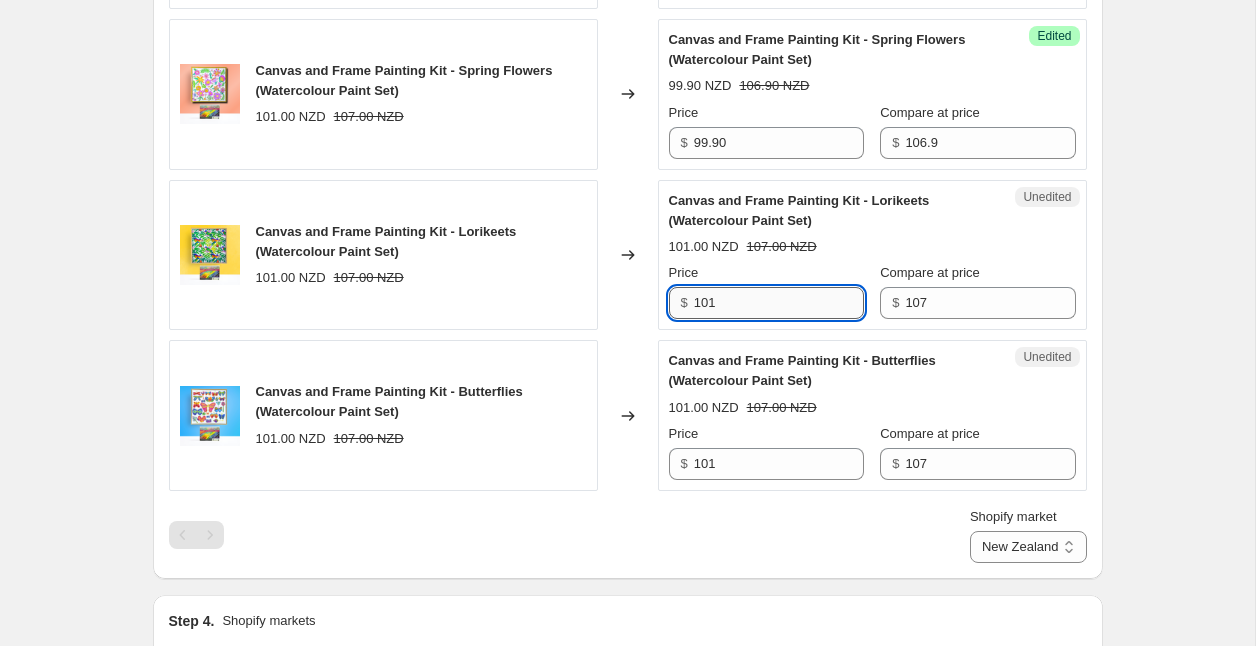 click on "101" at bounding box center [779, 303] 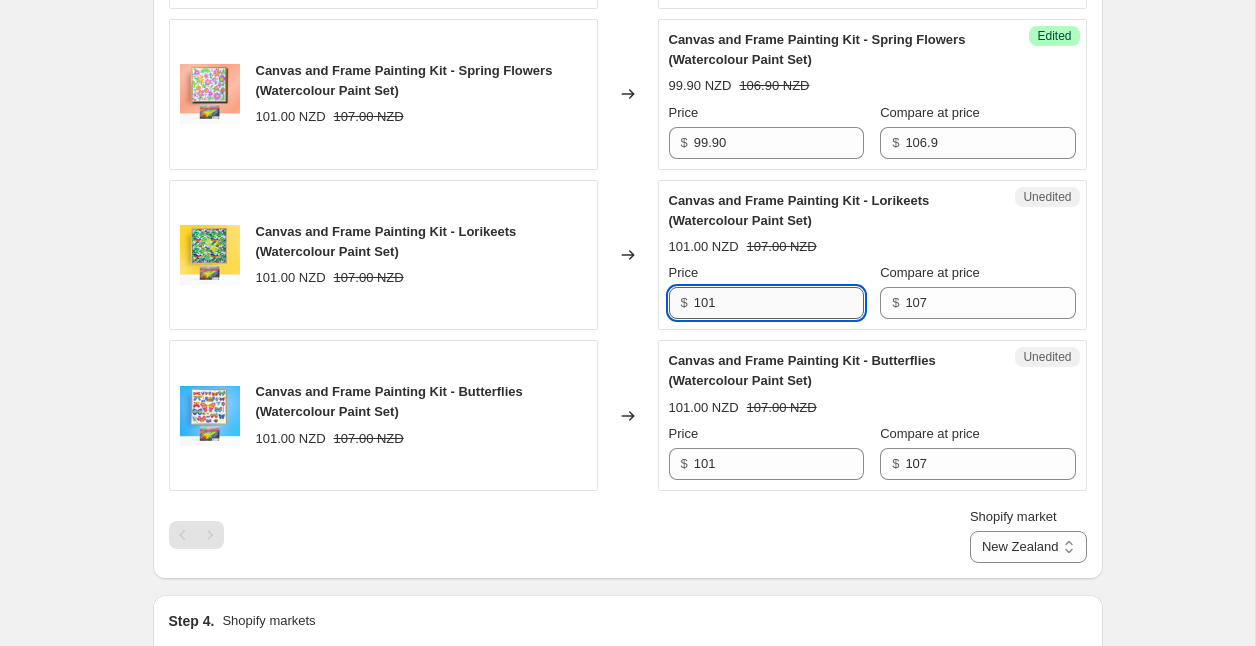 click on "101" at bounding box center [779, 303] 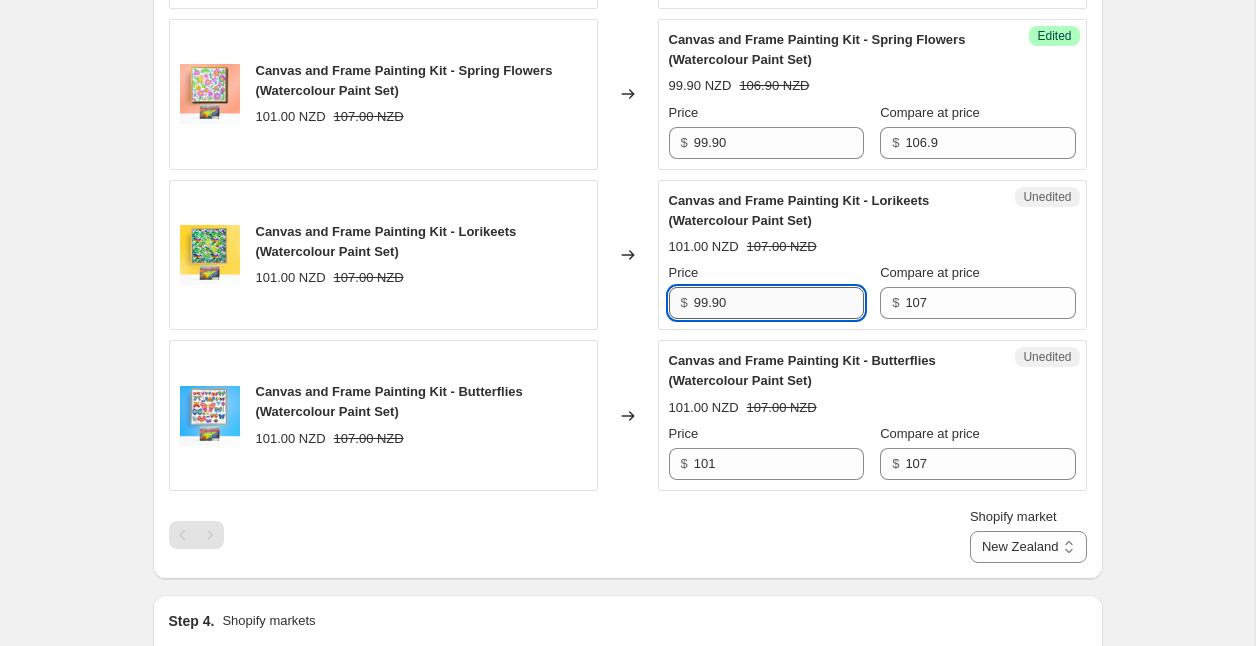 type on "99.90" 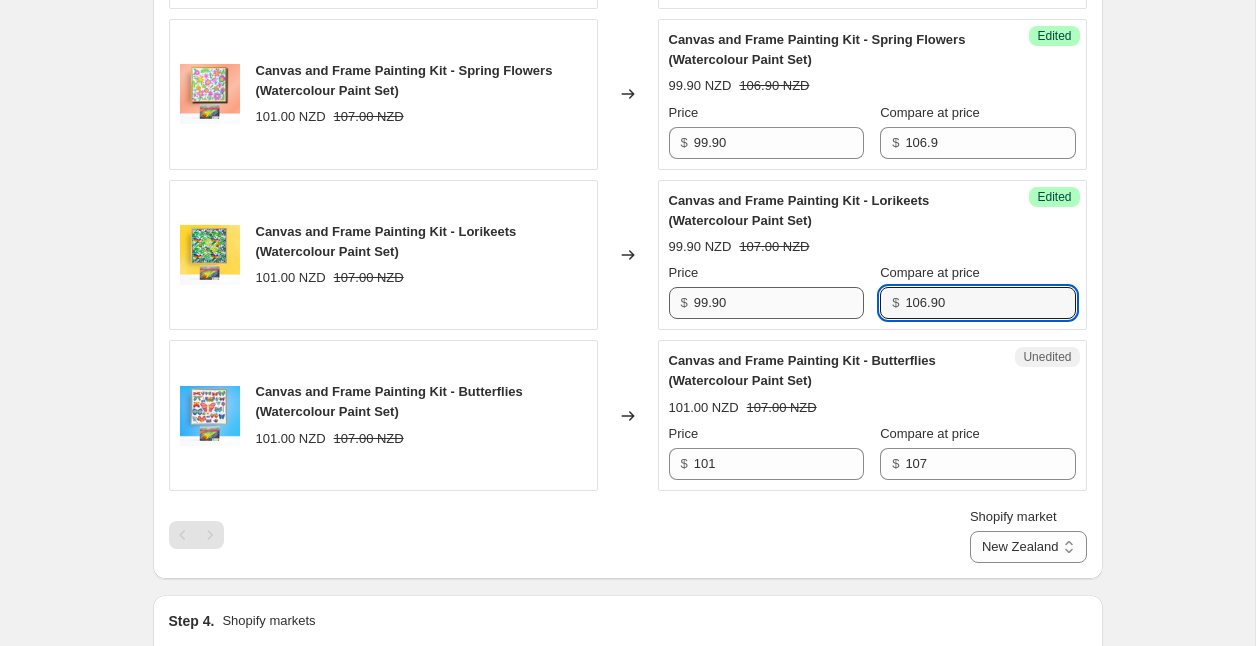 type on "106.90" 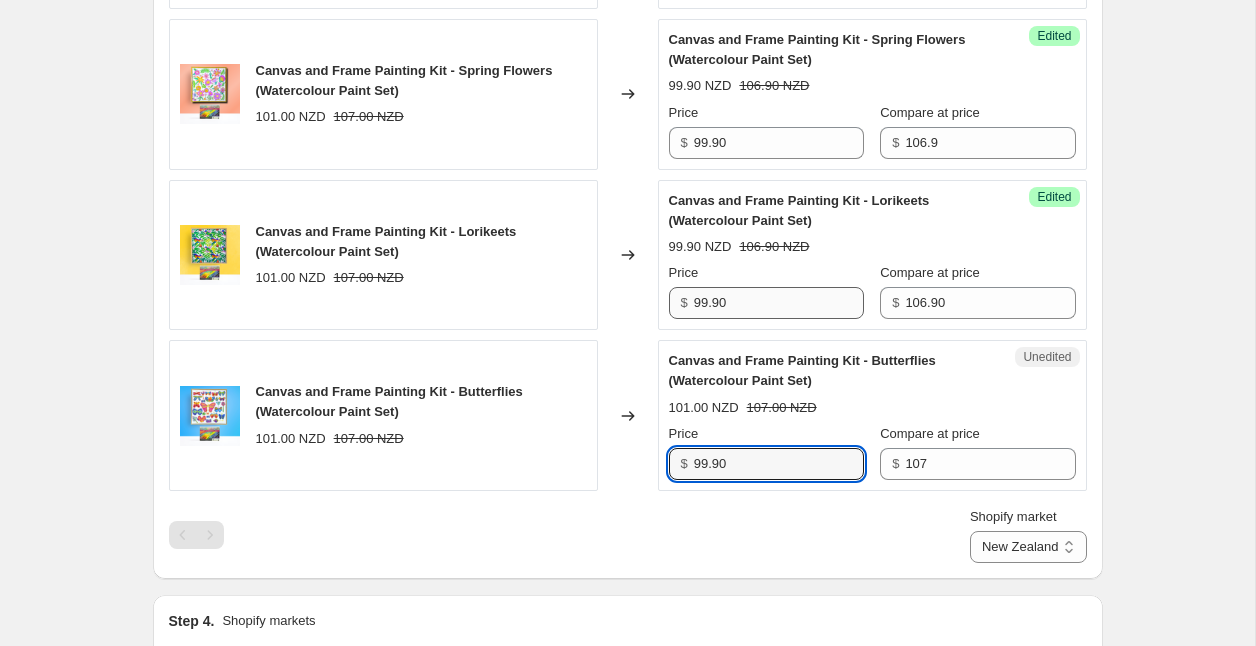 type on "99.90" 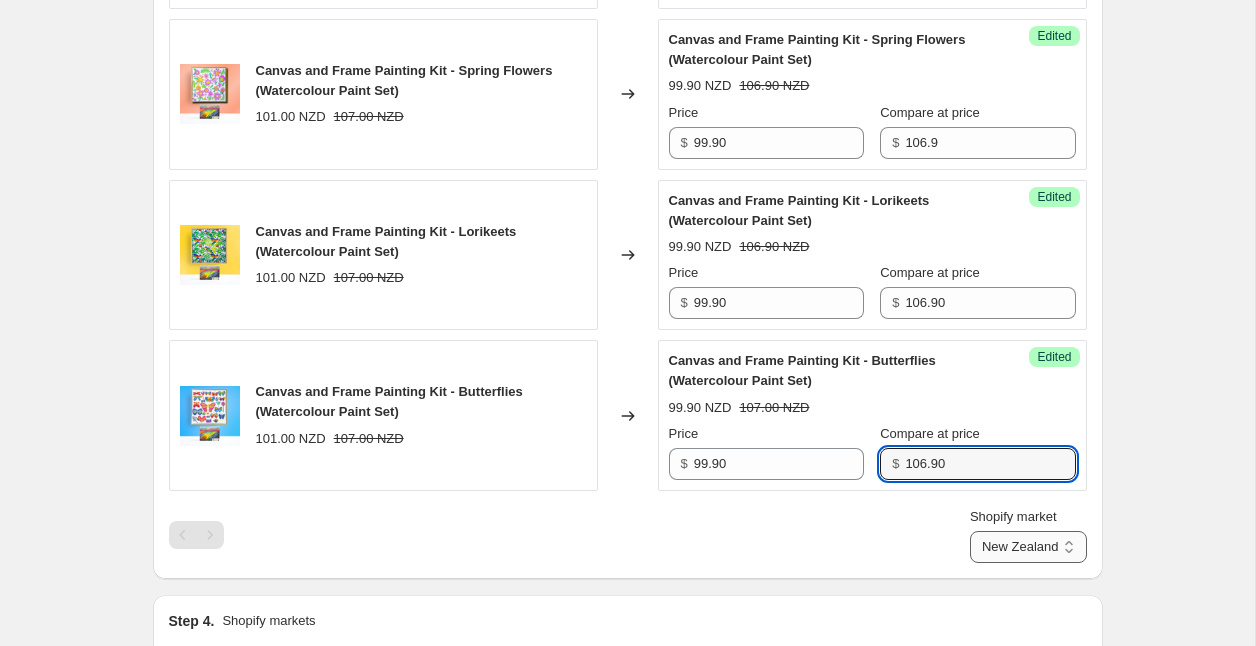 type on "106.90" 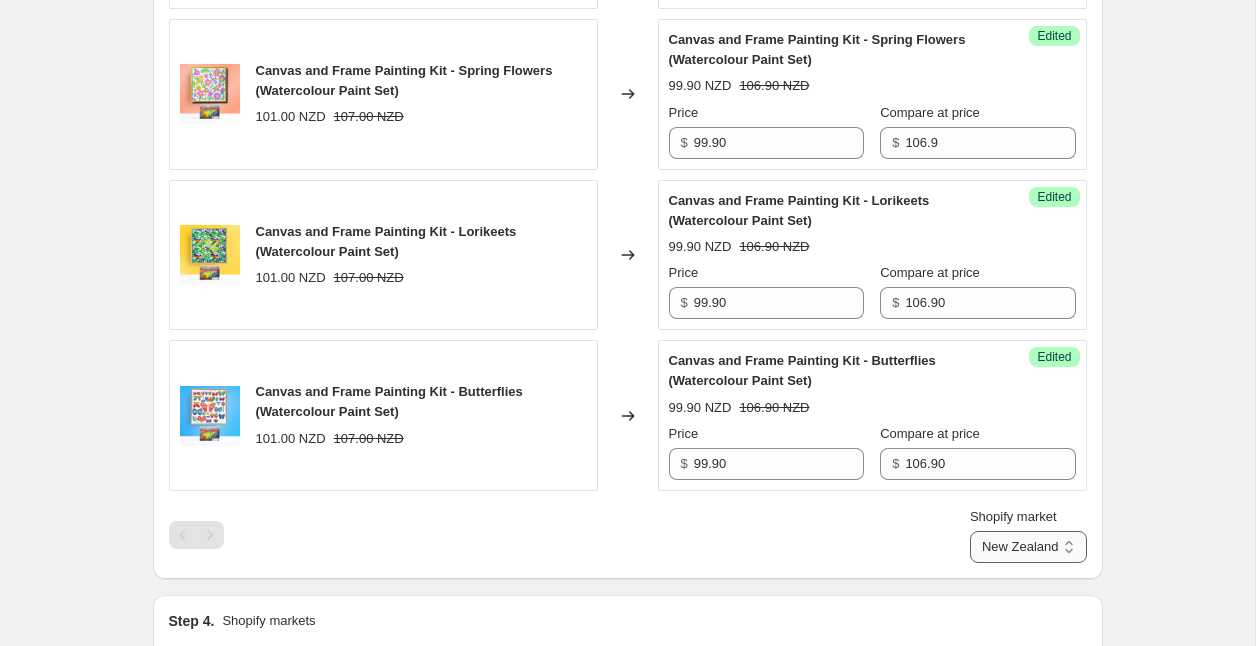 select on "[NUMBER]" 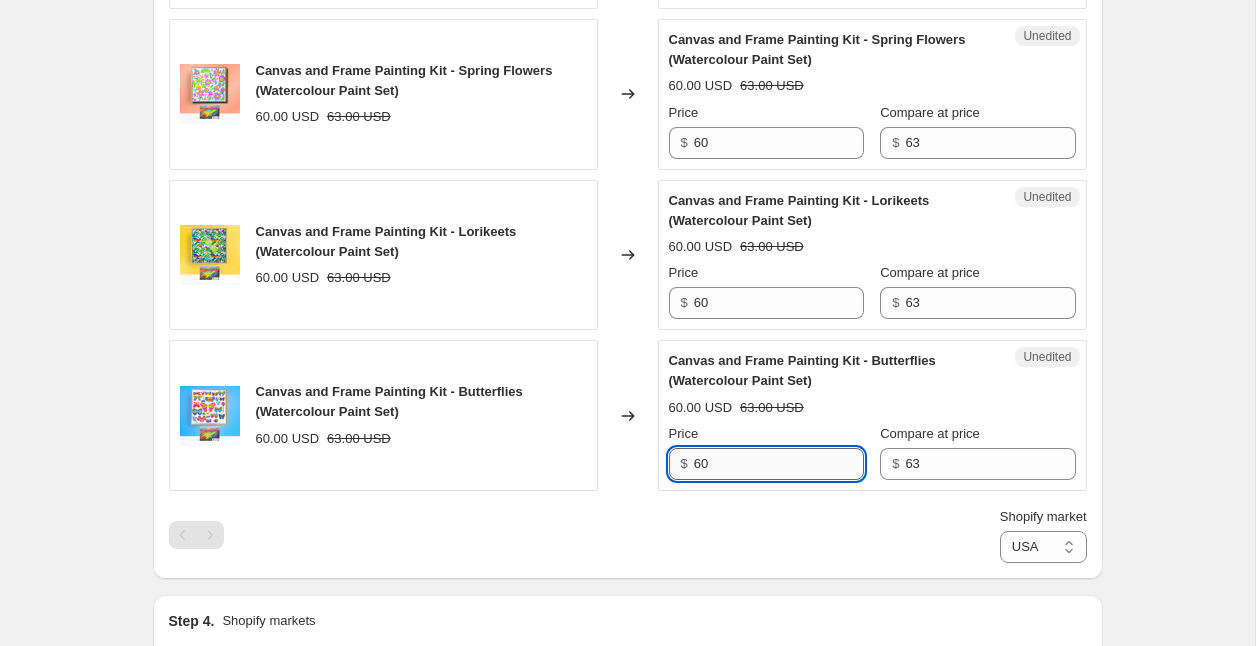 click on "60" at bounding box center [779, 464] 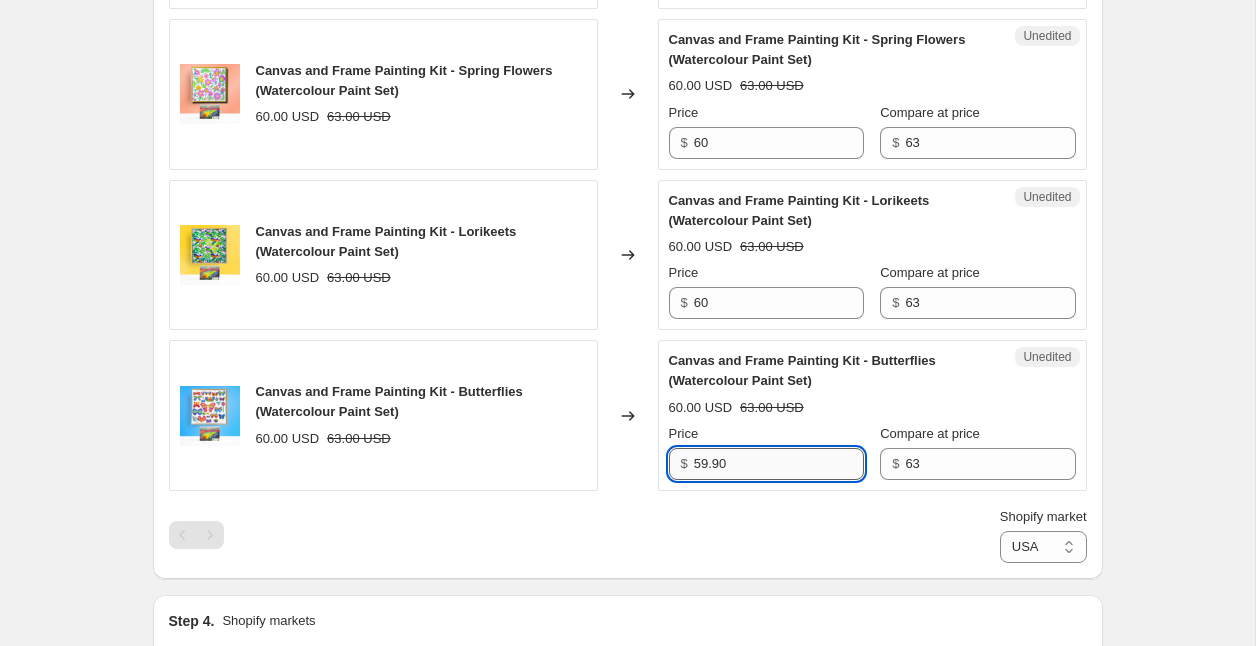 type on "59.90" 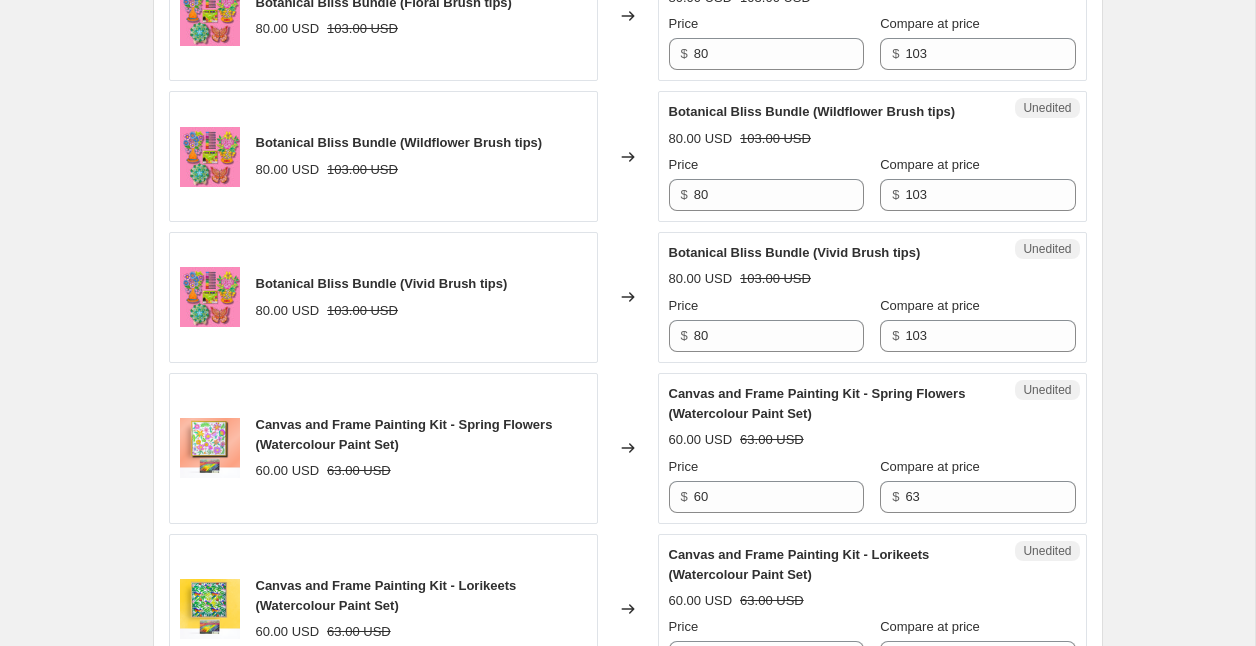 scroll, scrollTop: 432, scrollLeft: 0, axis: vertical 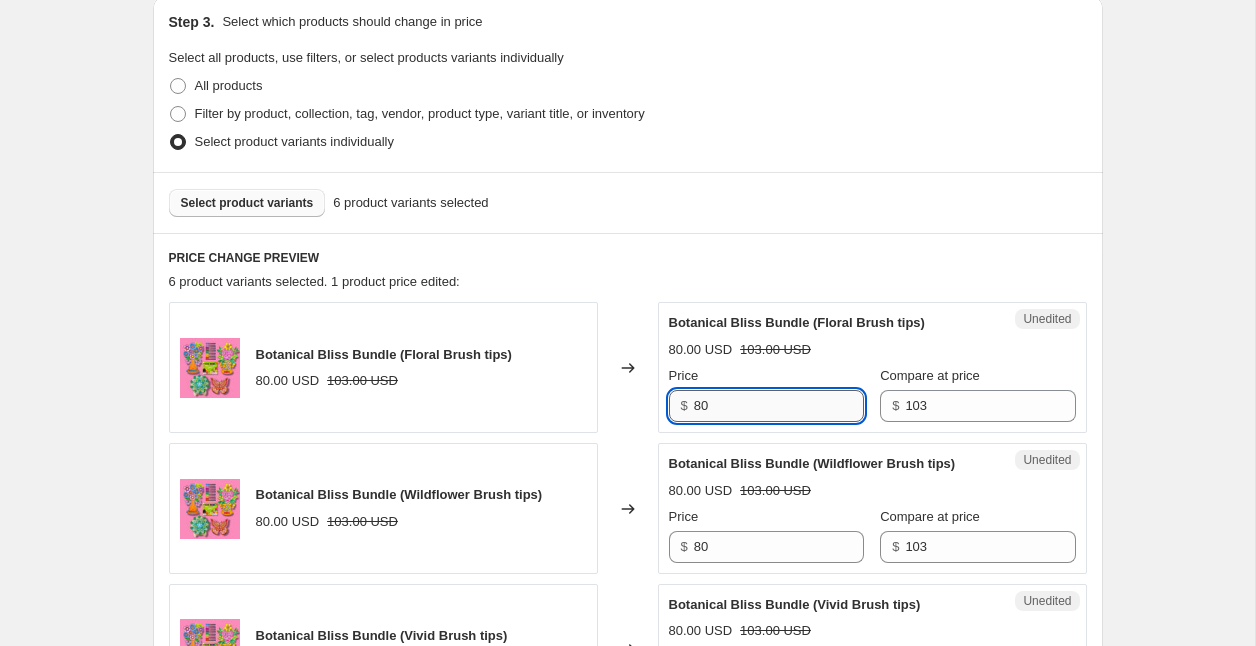 click on "80" at bounding box center [779, 406] 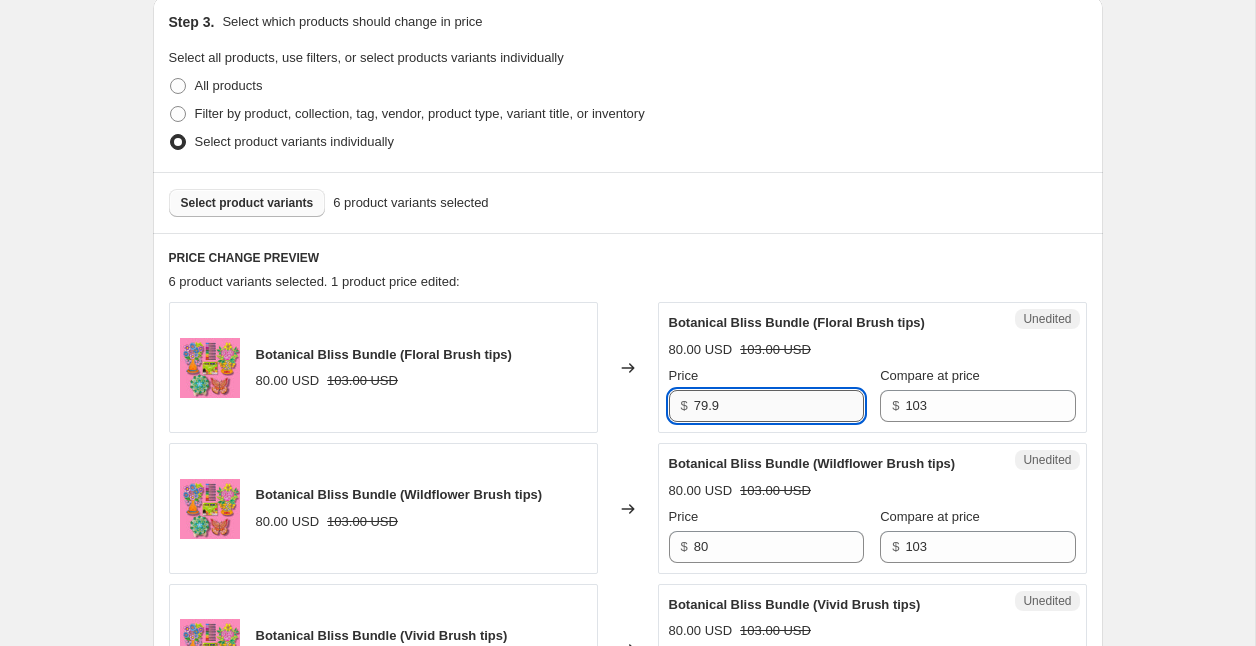 type on "79.9" 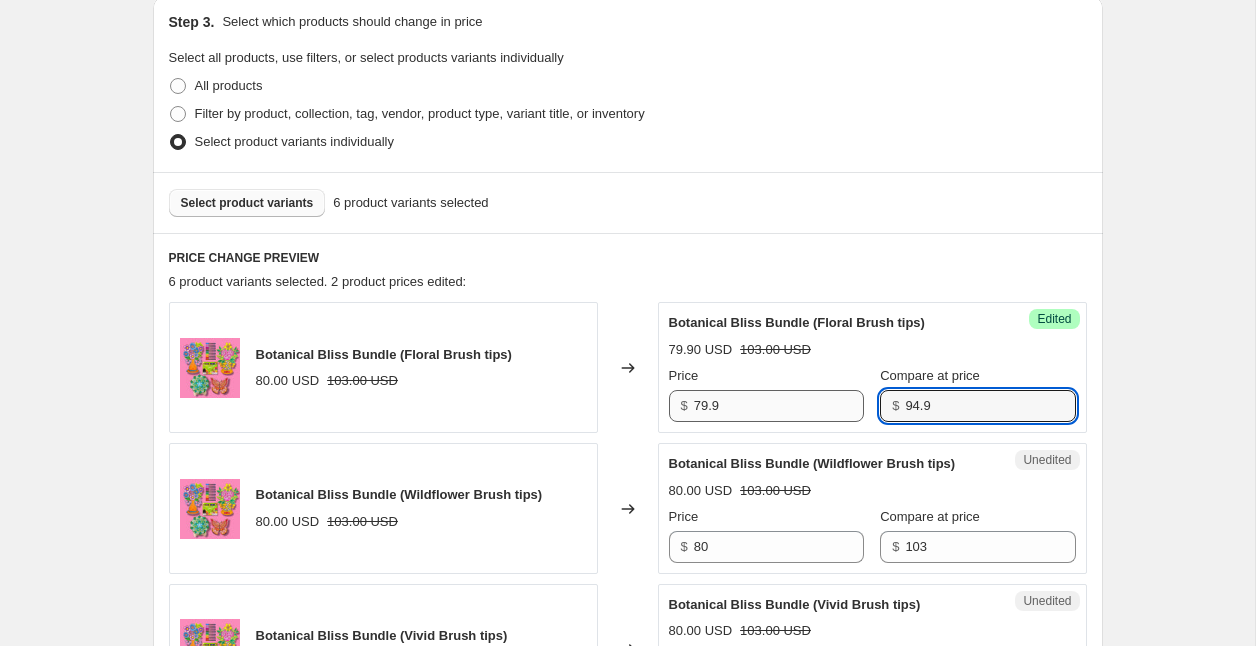 type on "94.9" 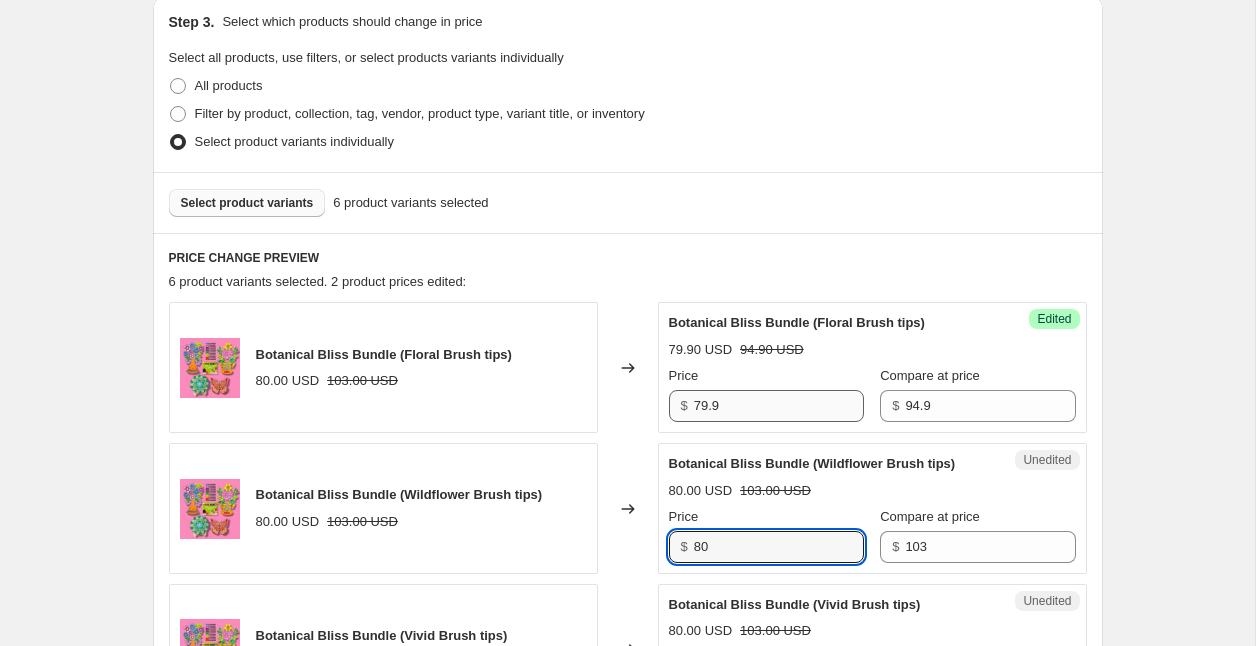 type on "6" 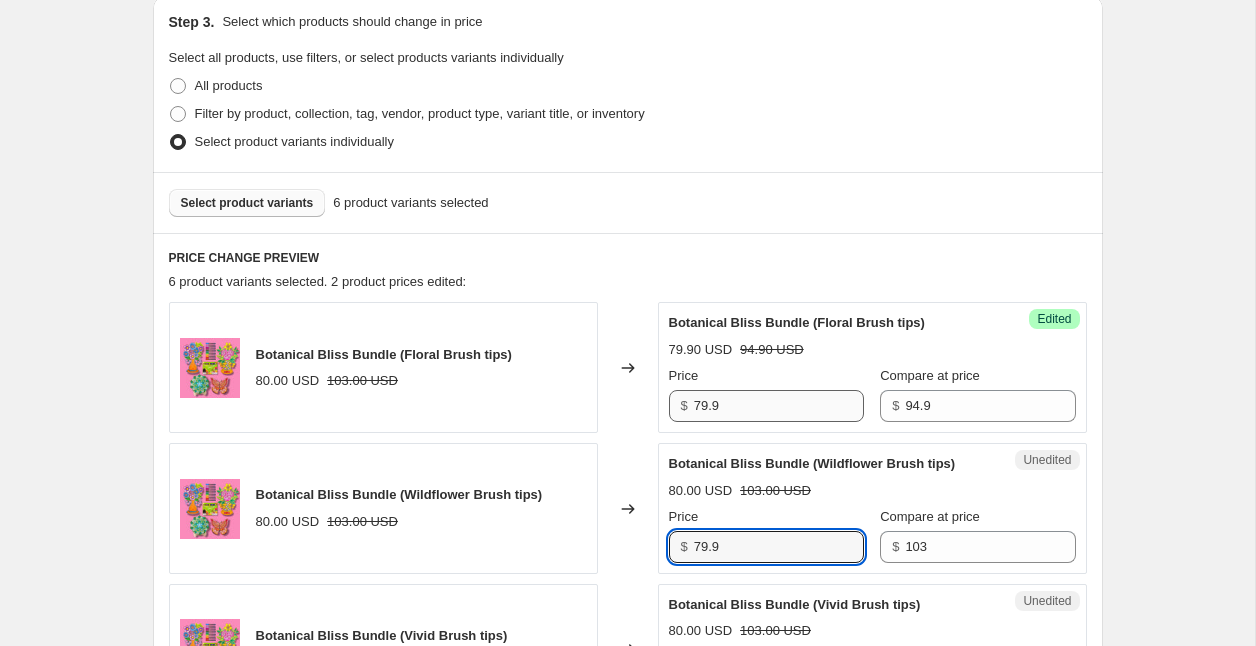 type on "79.9" 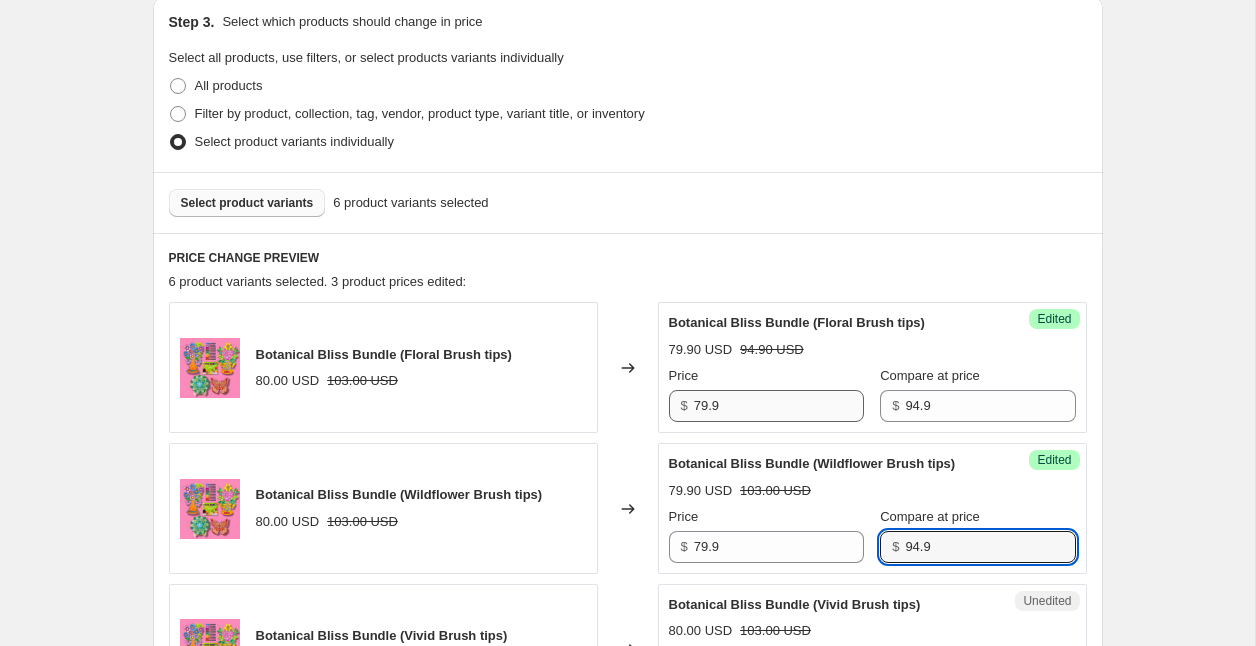 type on "94.9" 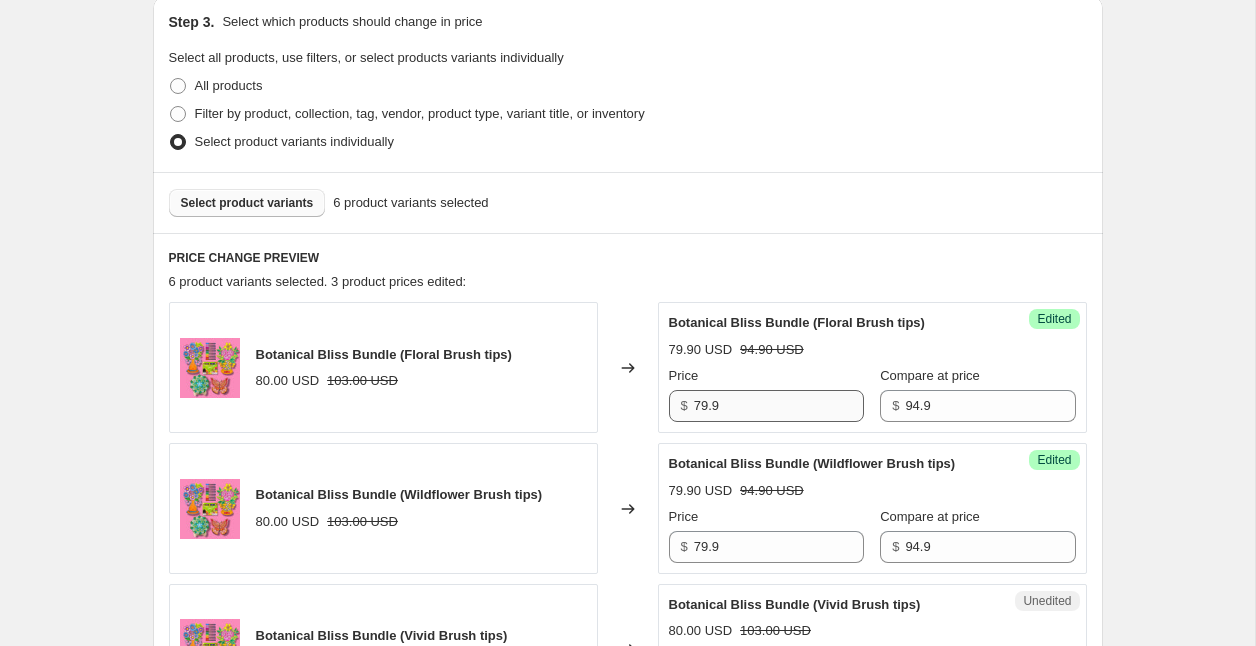 scroll, scrollTop: 817, scrollLeft: 0, axis: vertical 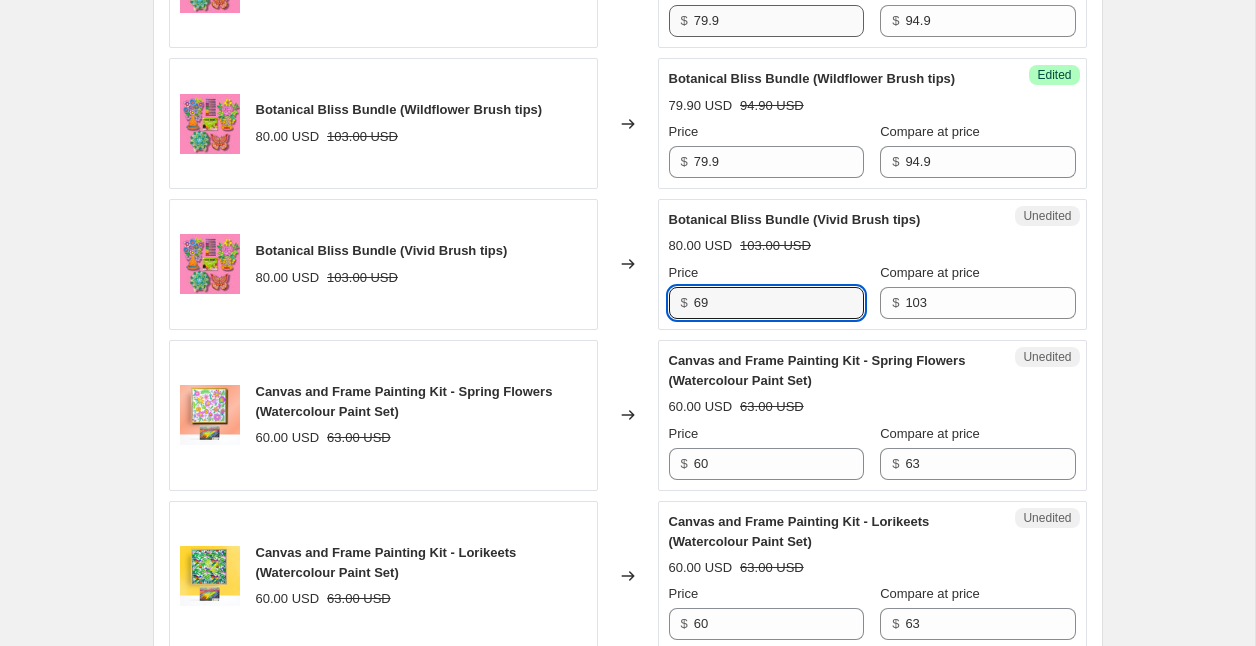 type on "6" 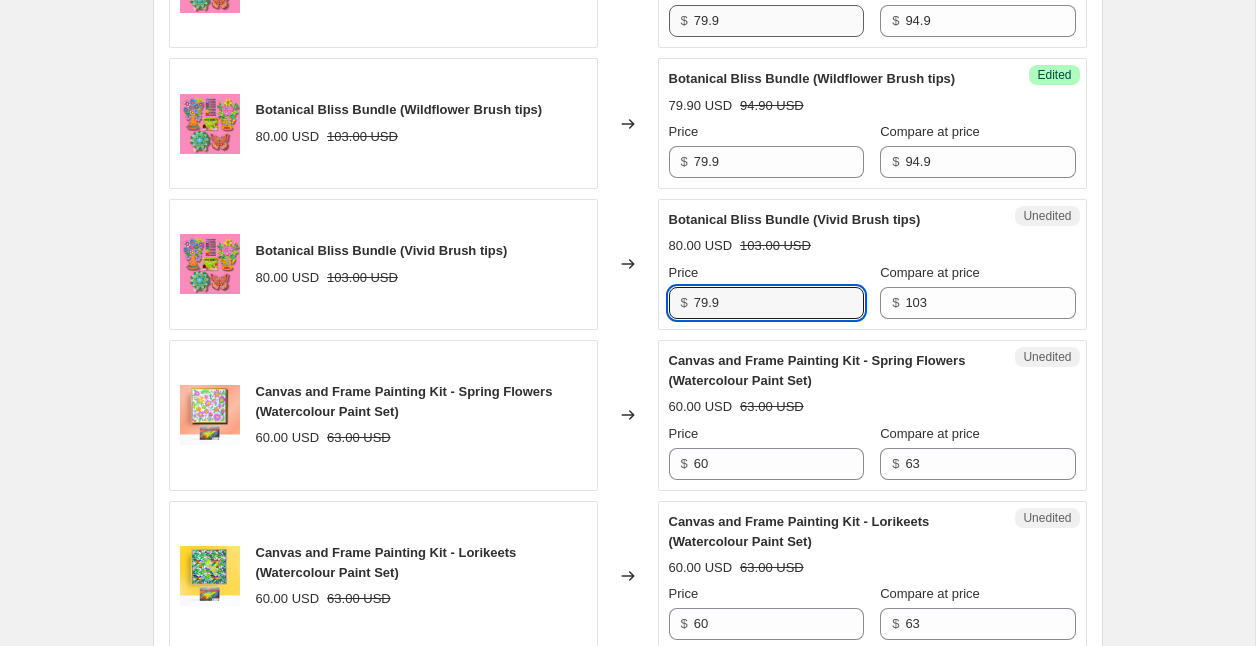 type on "79.9" 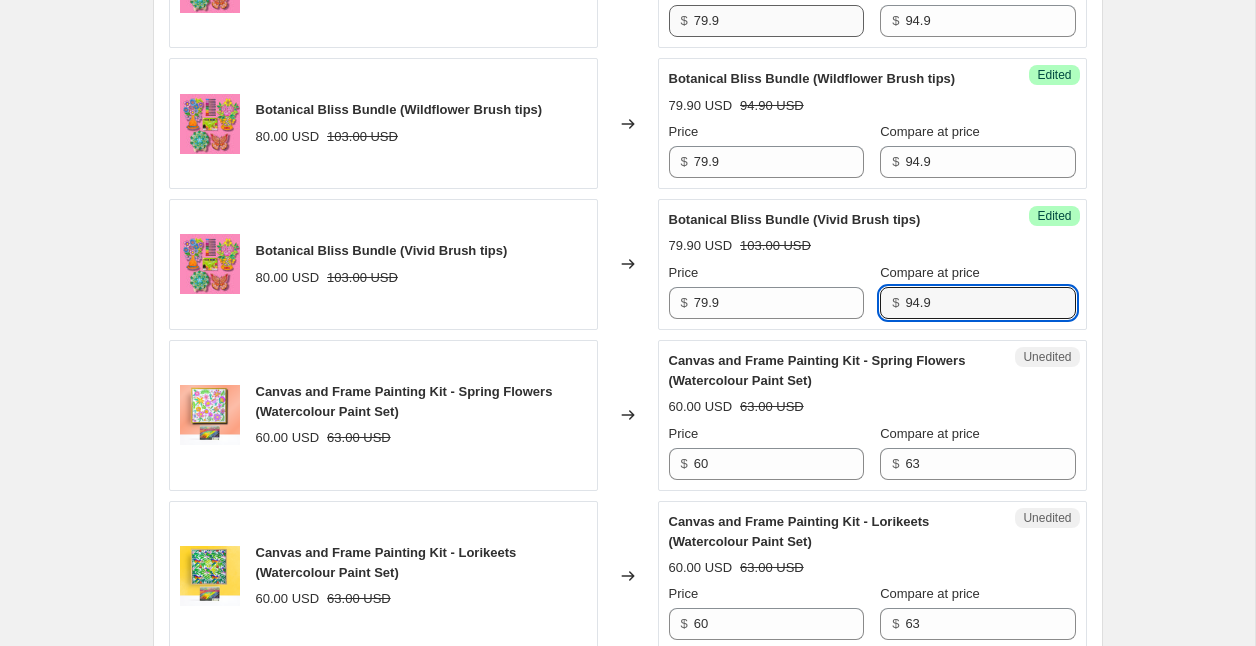 type on "94.9" 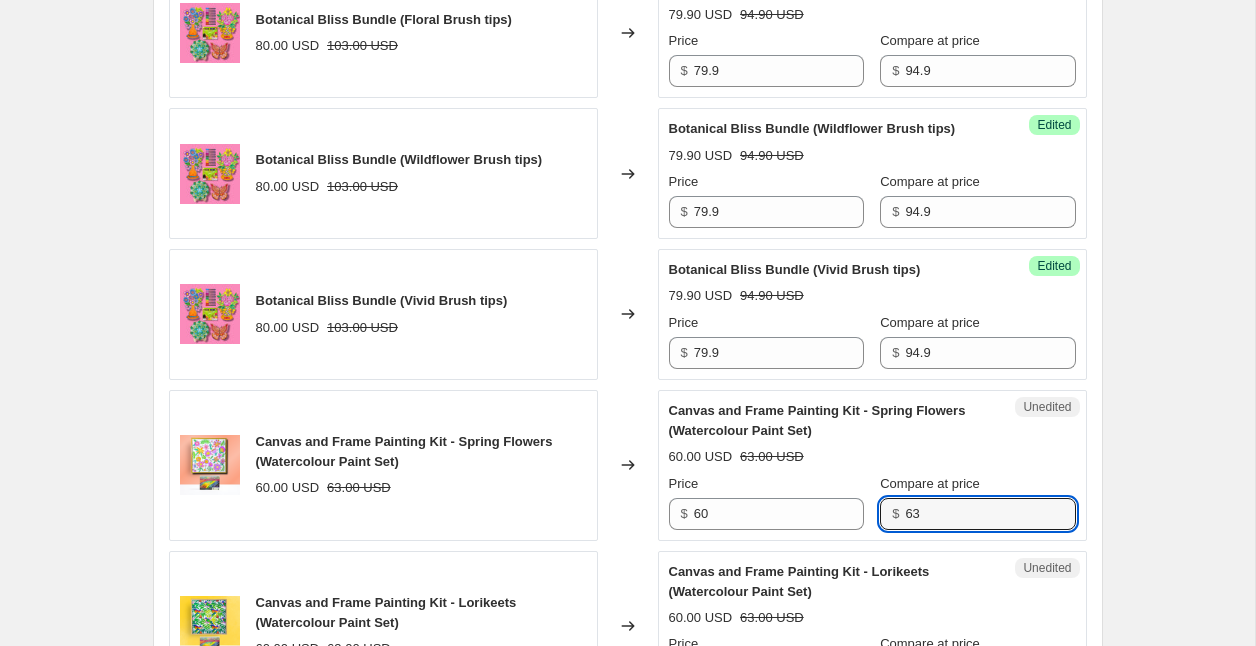 scroll, scrollTop: 820, scrollLeft: 0, axis: vertical 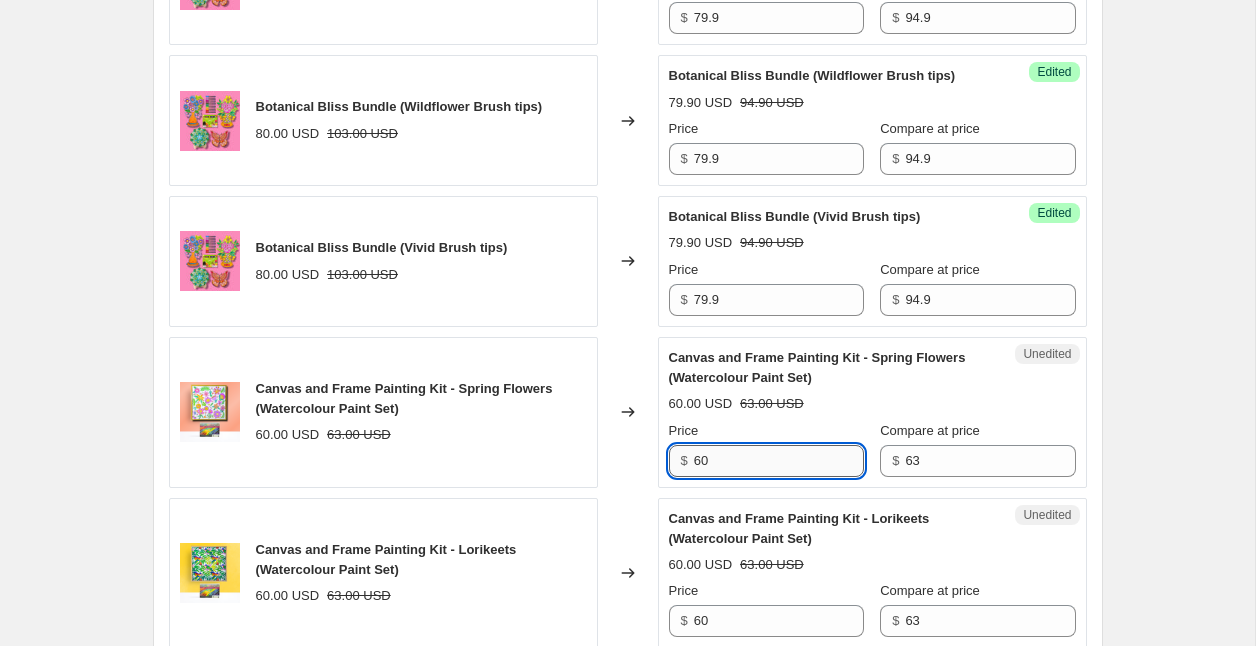 click on "60" at bounding box center [779, 461] 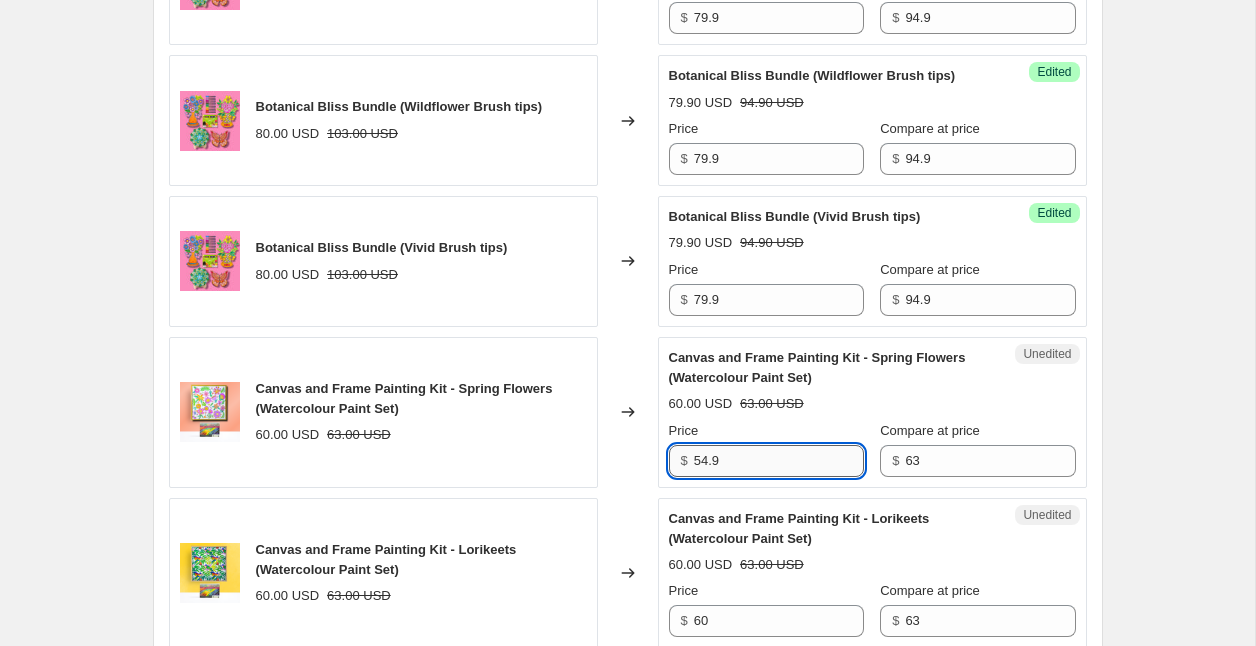 type on "54.9" 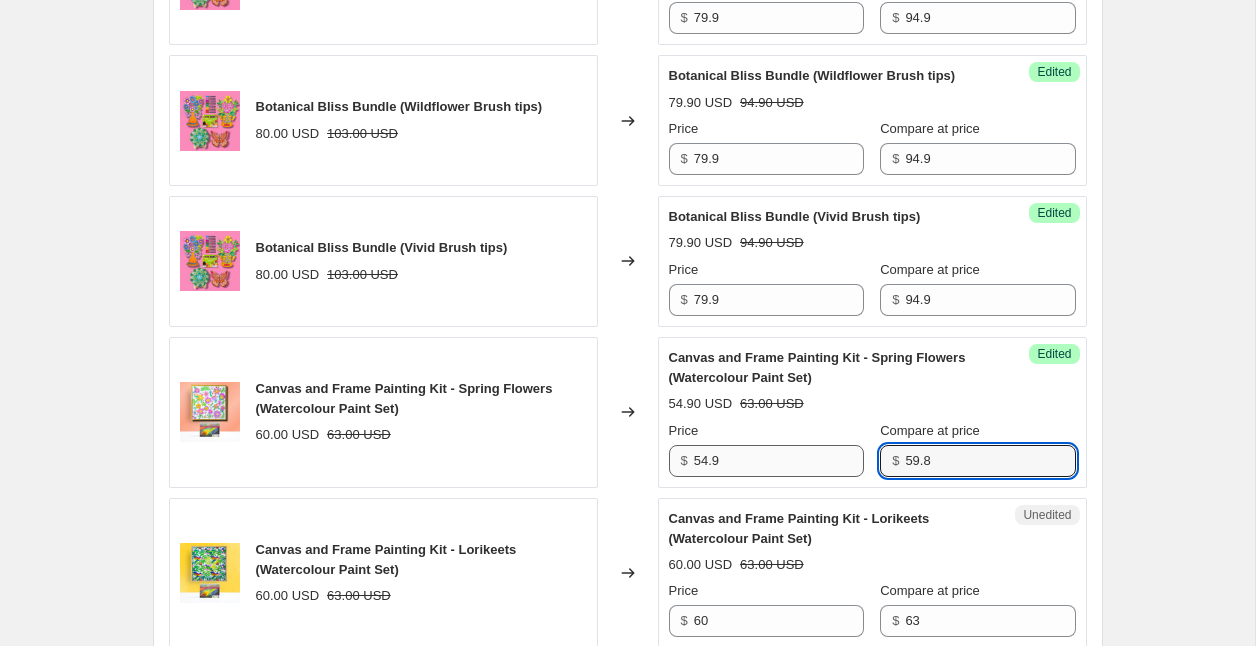 type on "59.8" 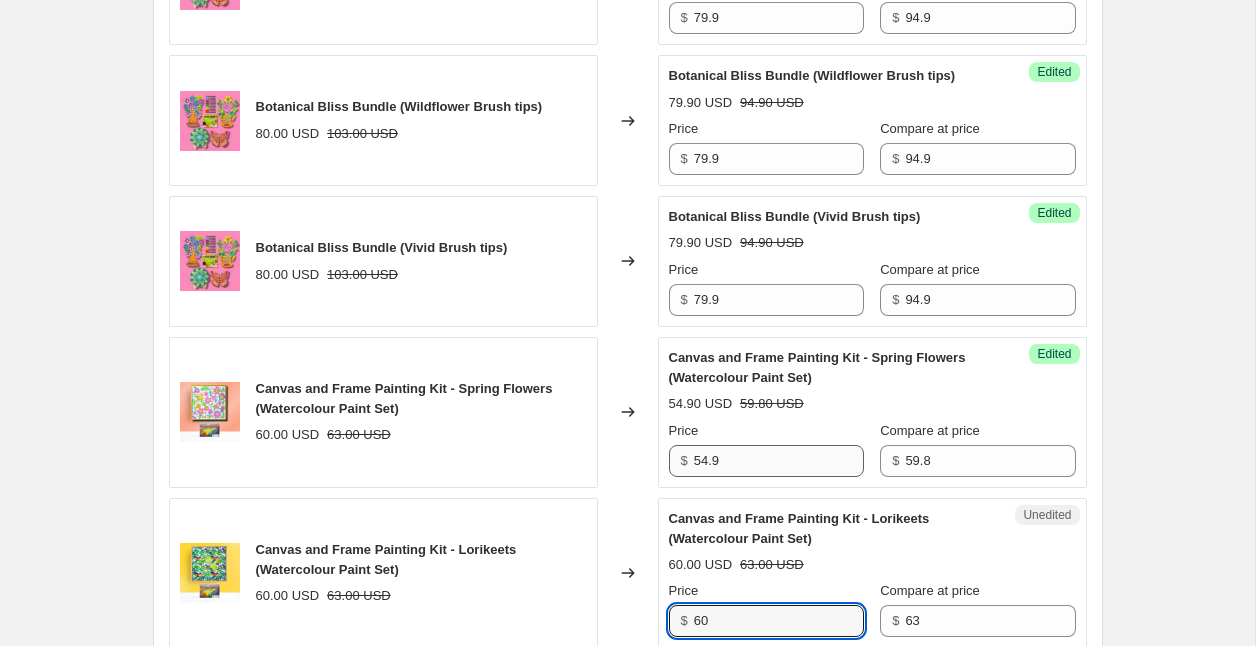 scroll, scrollTop: 831, scrollLeft: 0, axis: vertical 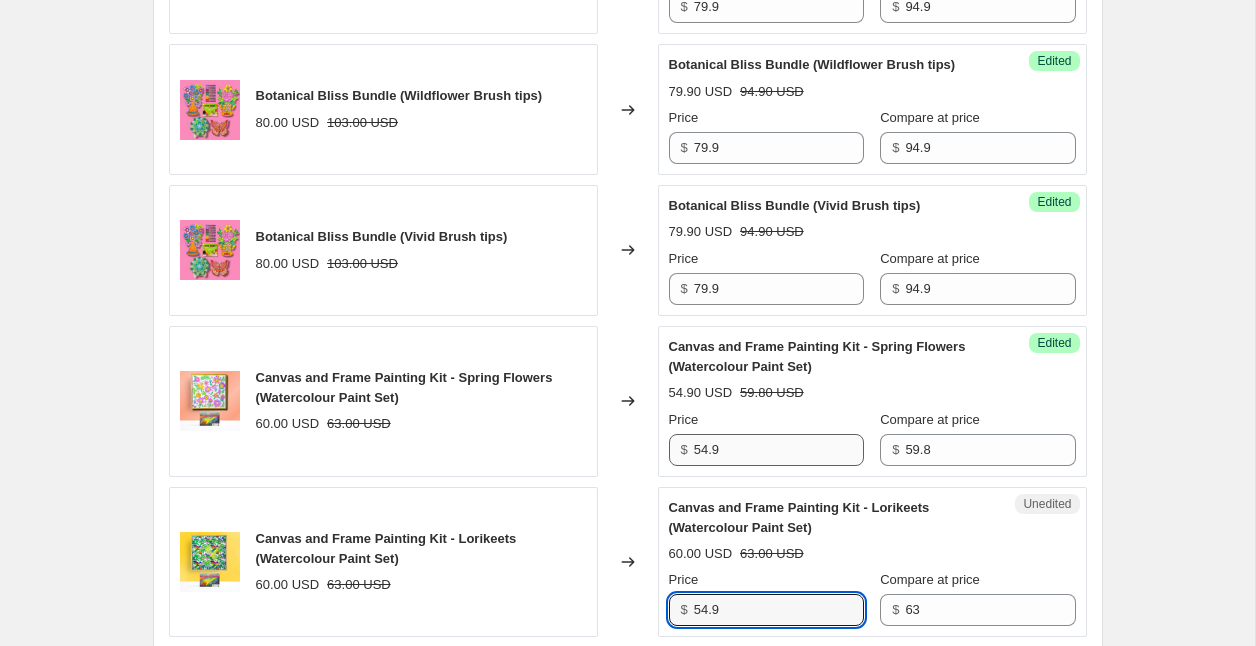 type on "54.9" 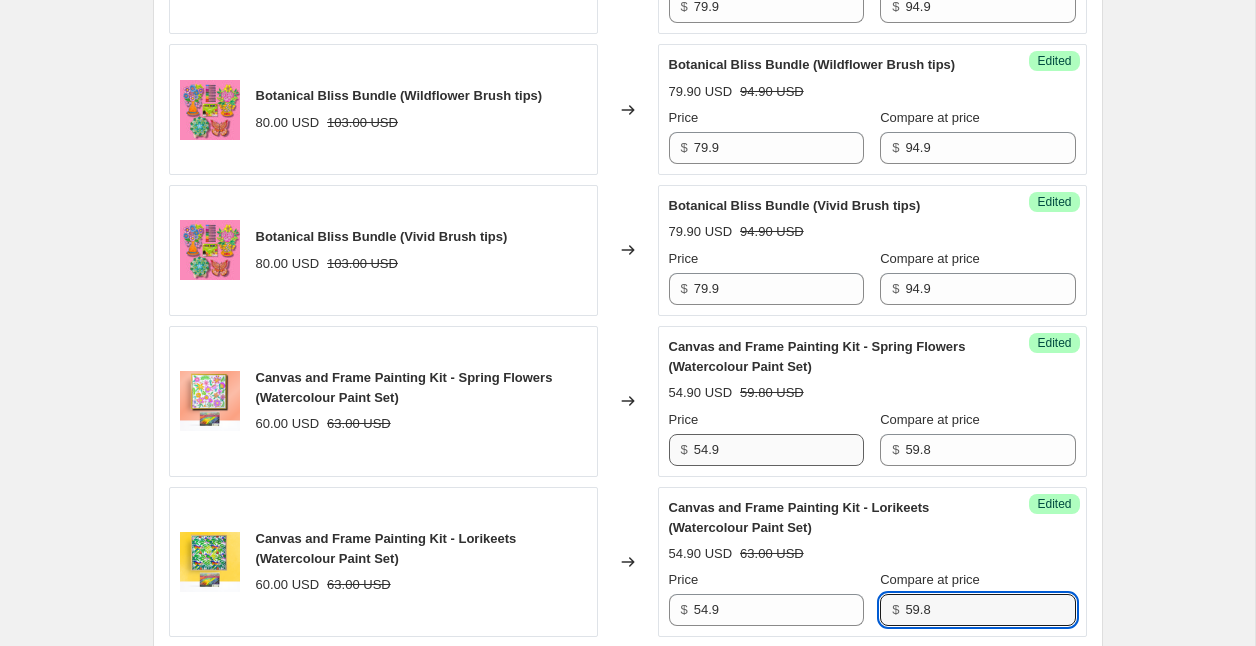 type on "59.8" 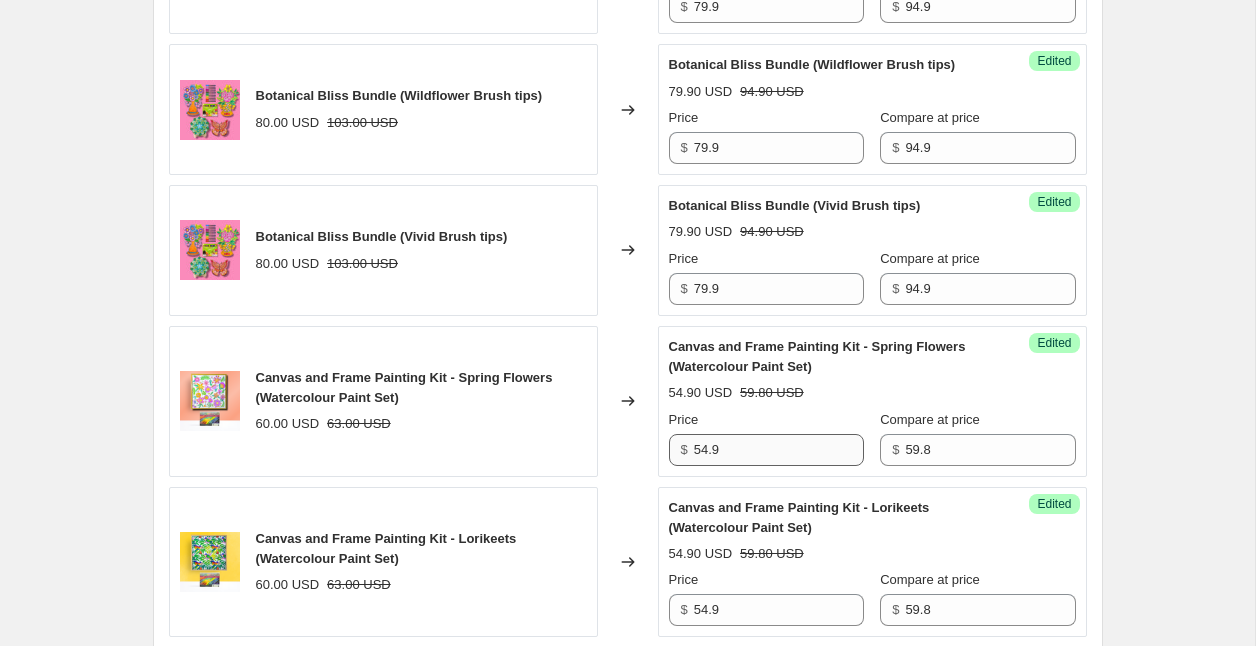 scroll, scrollTop: 1299, scrollLeft: 0, axis: vertical 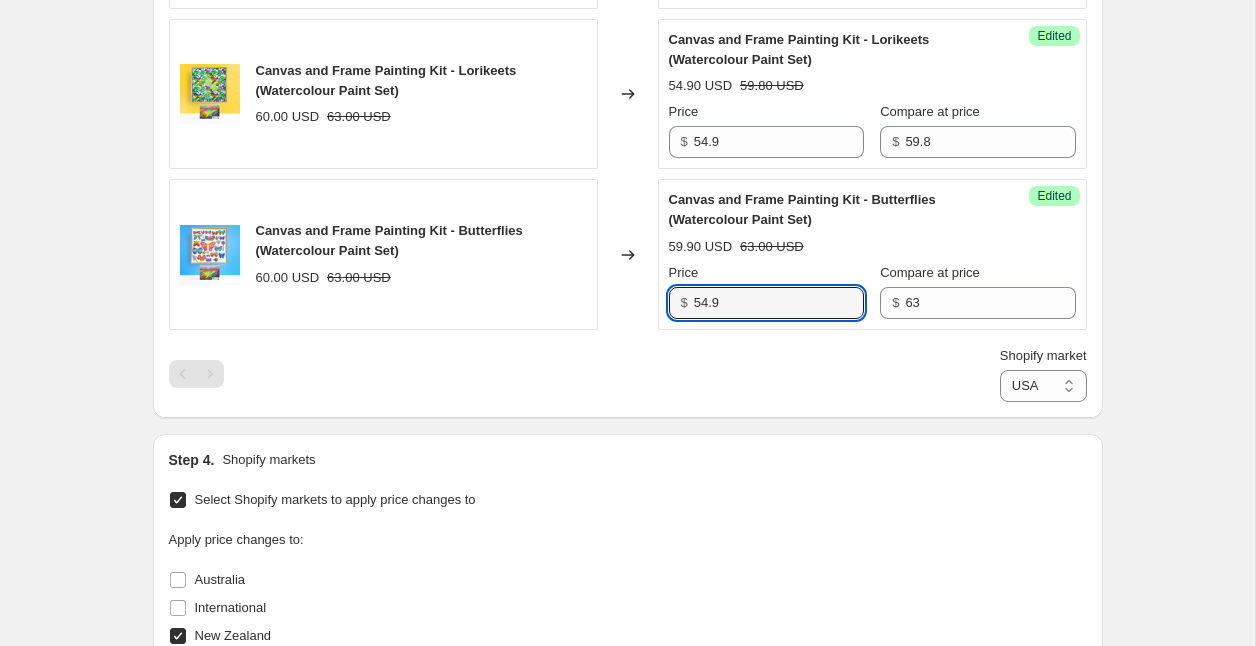 type on "54.9" 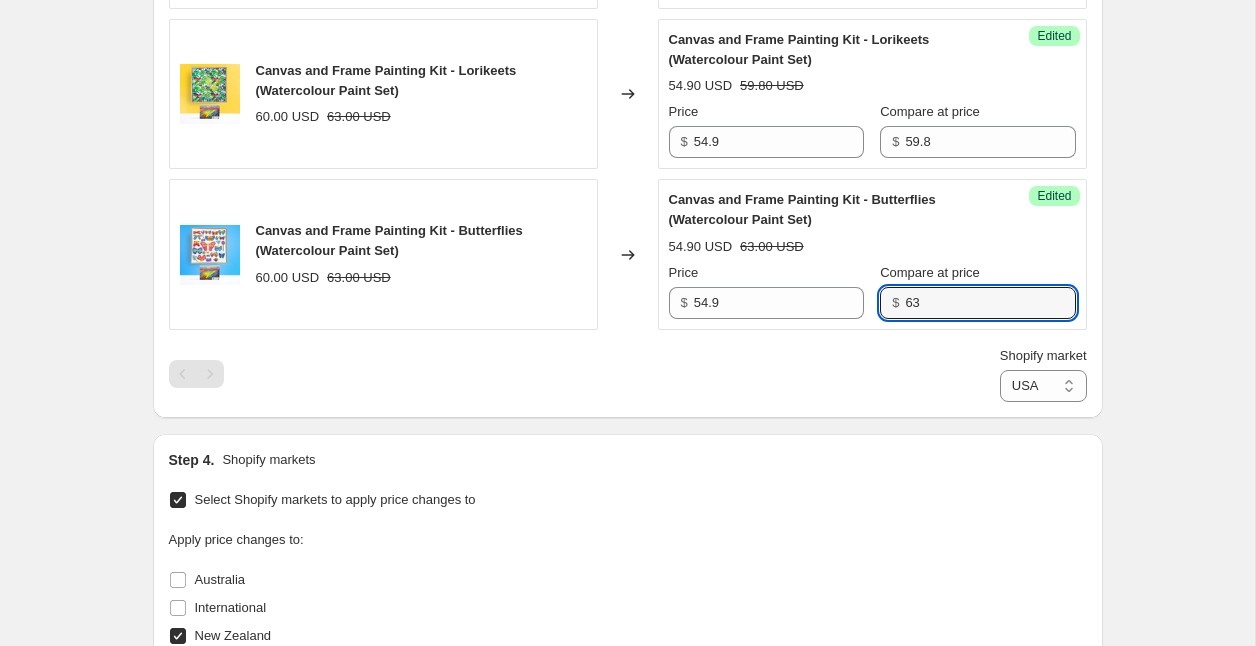 type on "4" 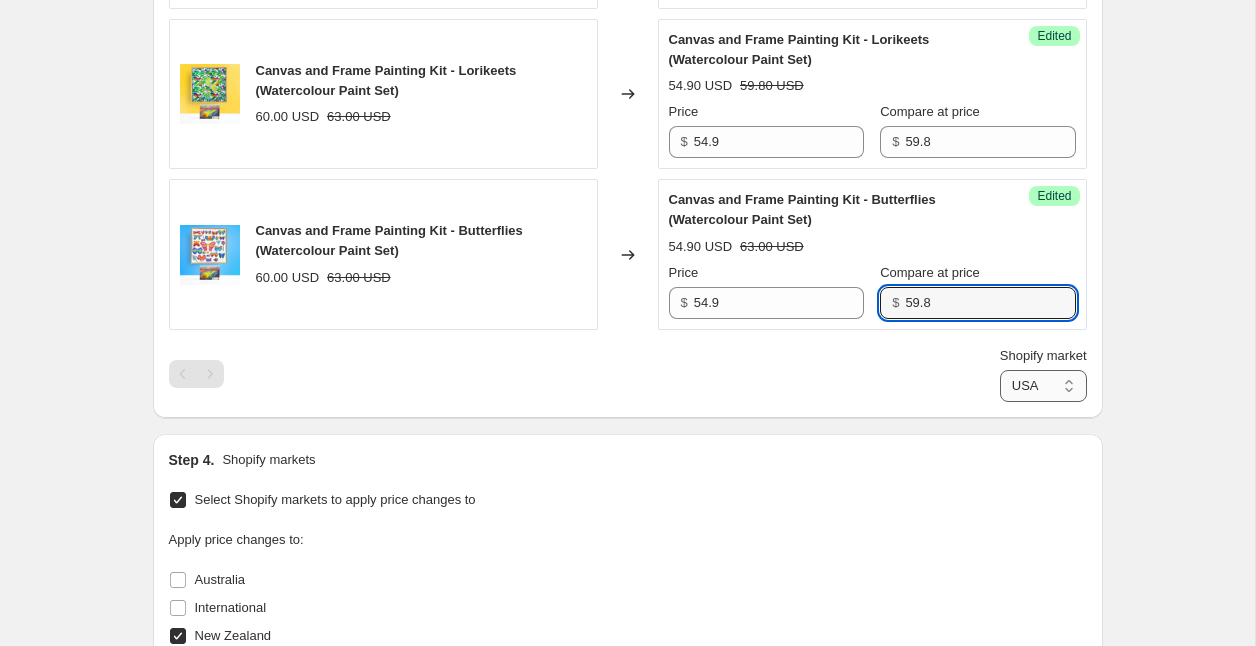 type on "59.8" 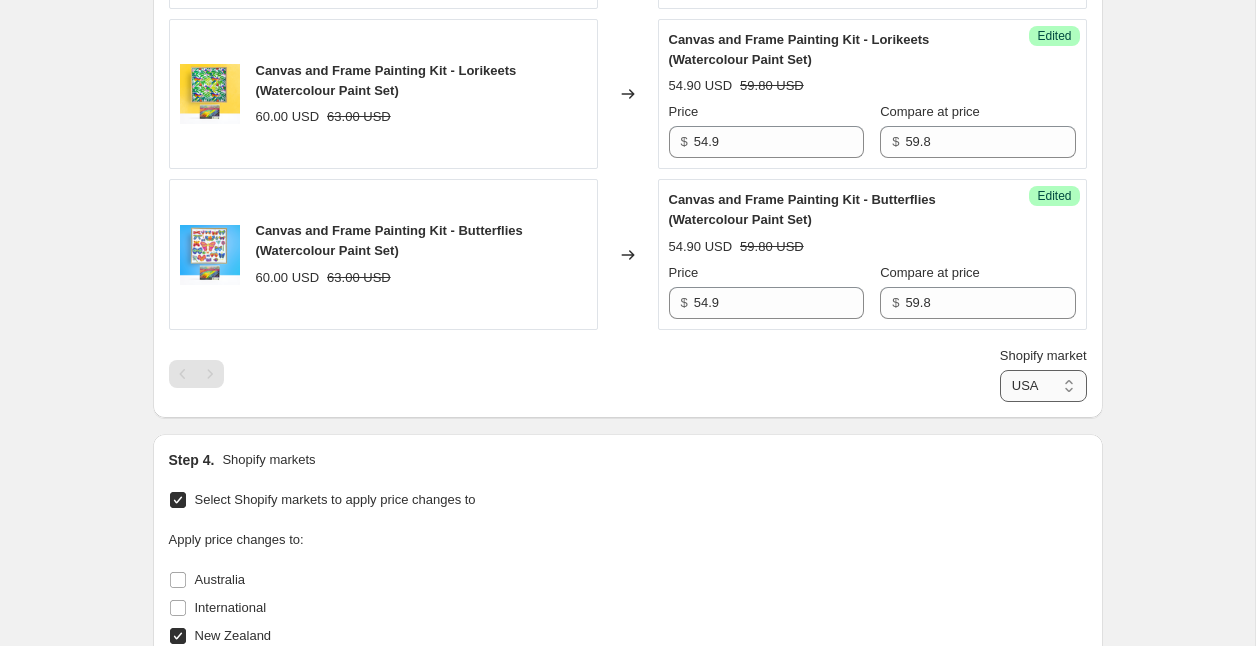 select on "[NUMBER]" 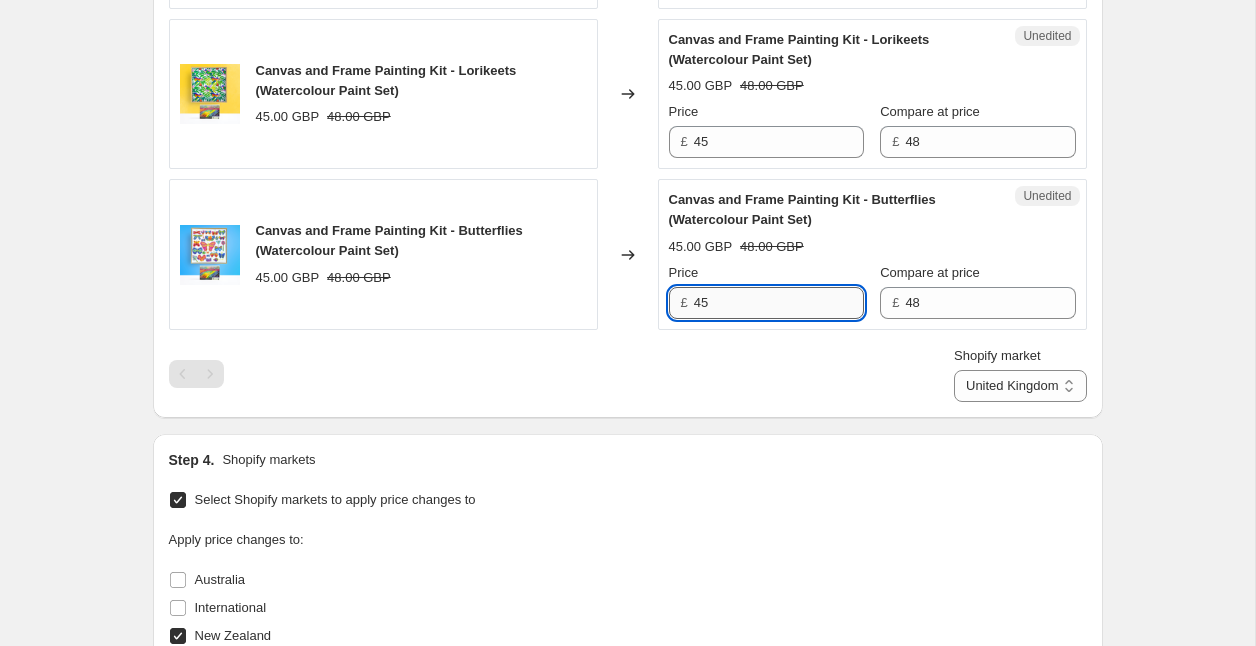 click on "45" at bounding box center [779, 303] 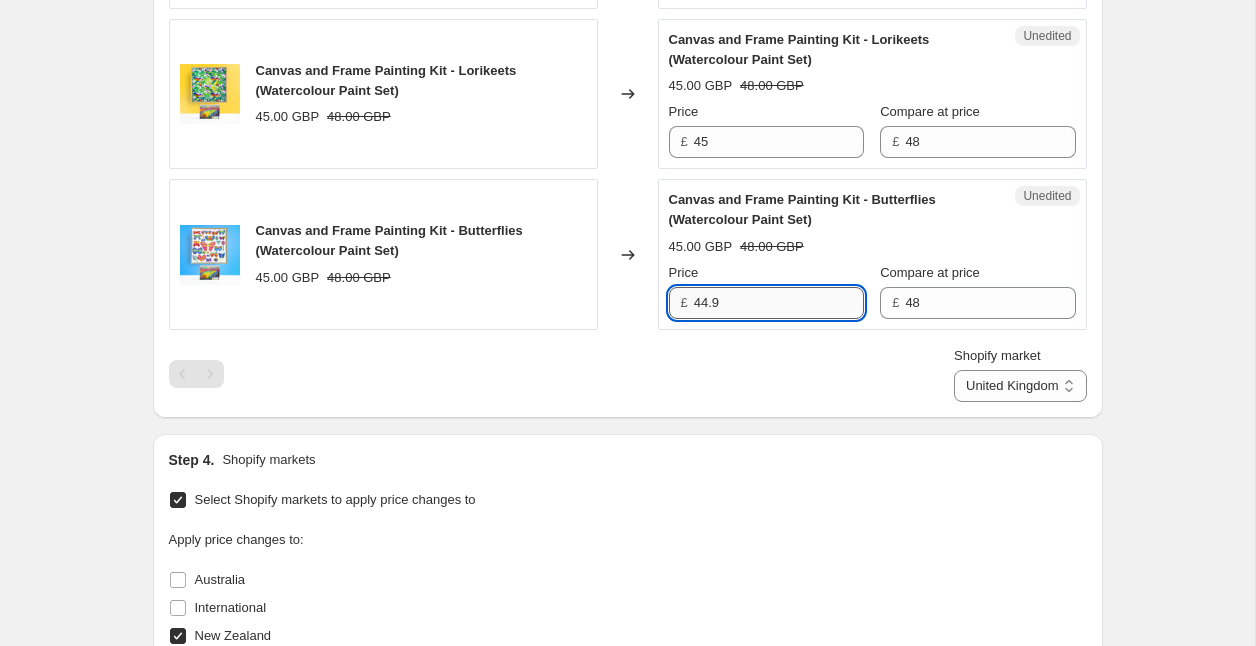 type on "44.9" 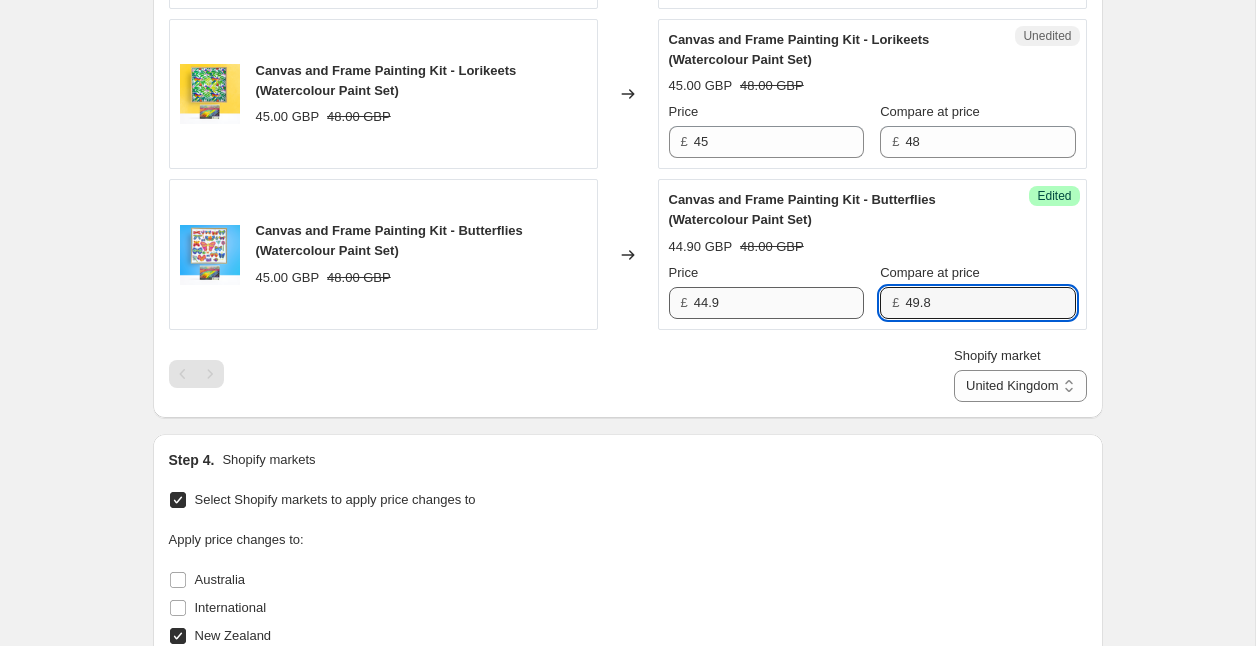 type on "49.8" 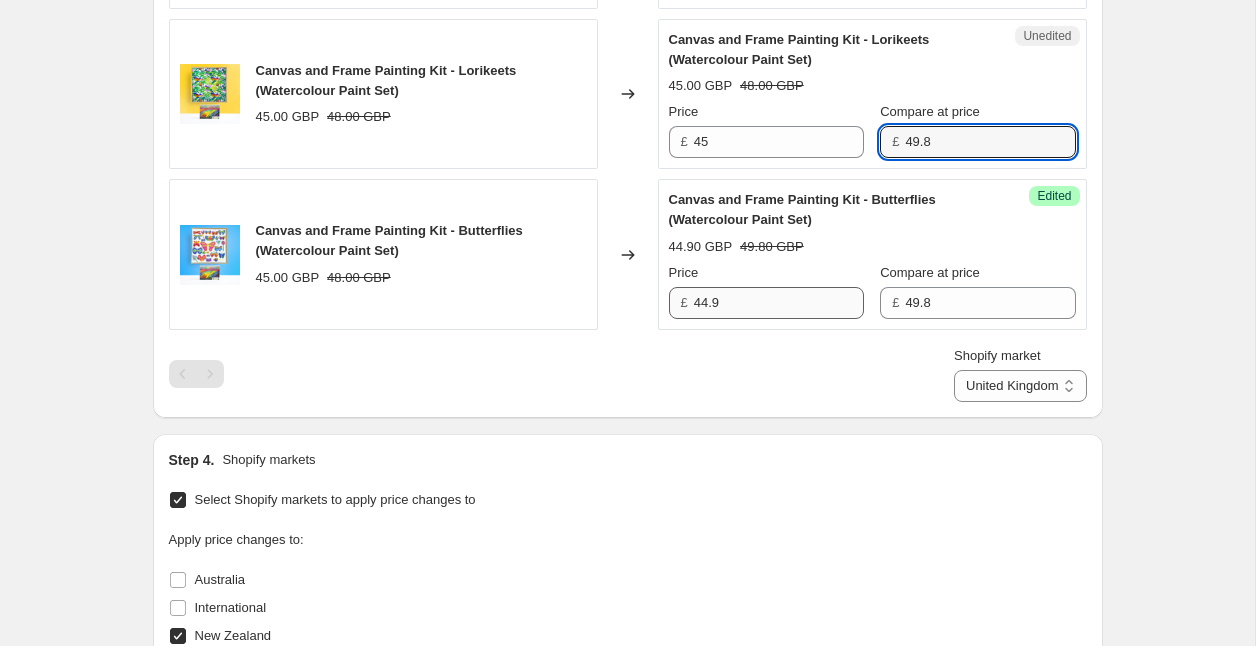 type on "49.8" 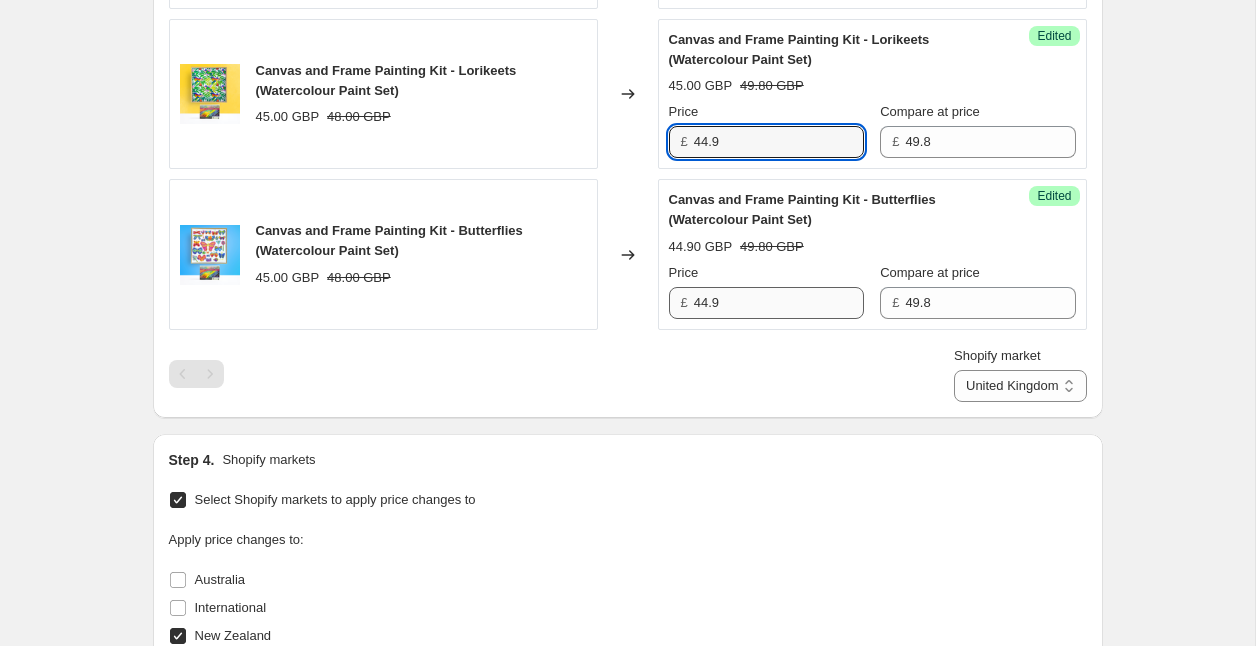 type on "44.9" 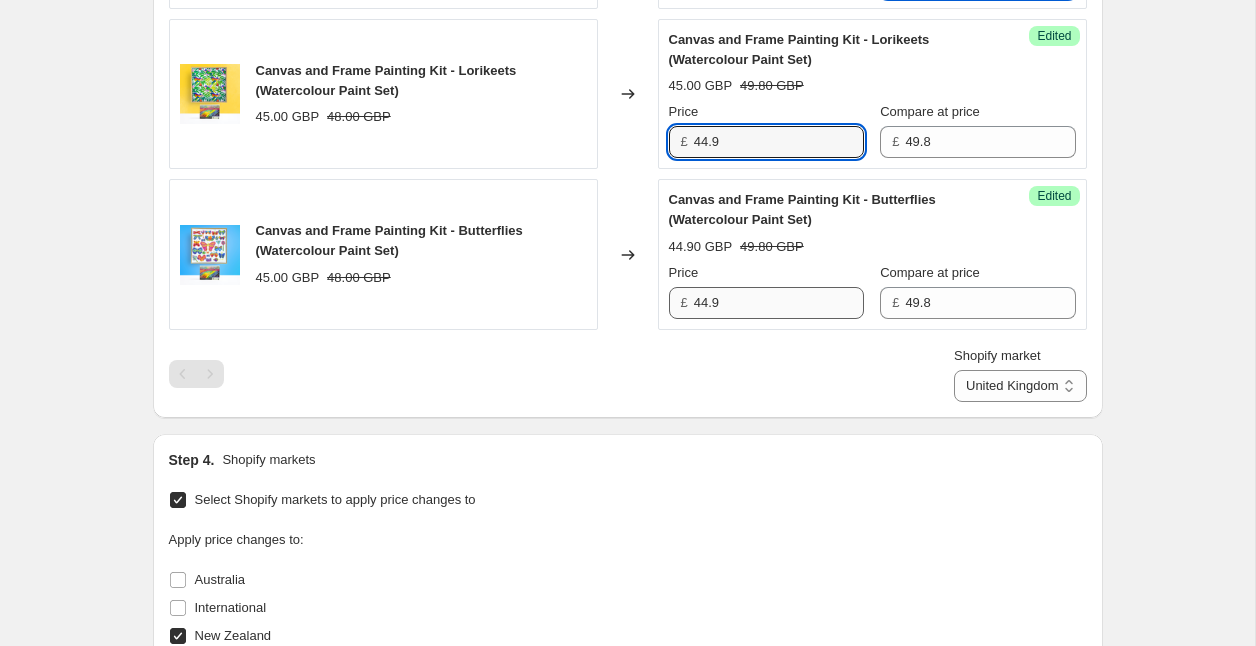 scroll, scrollTop: 1285, scrollLeft: 0, axis: vertical 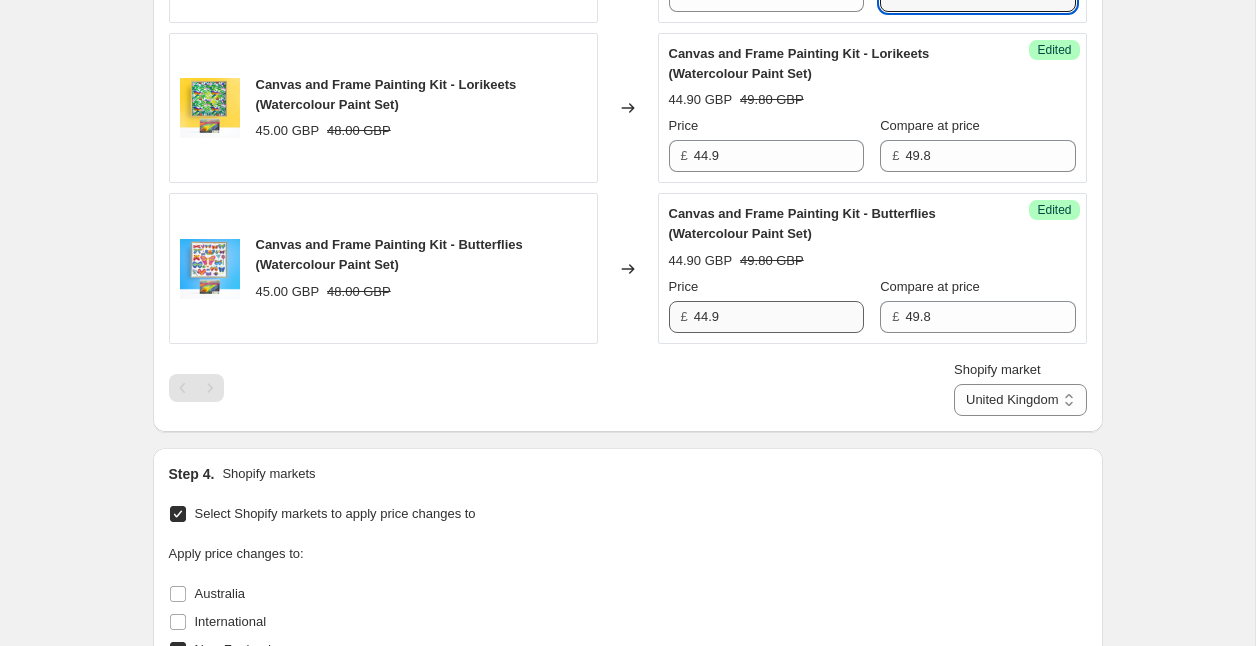 type on "49.8" 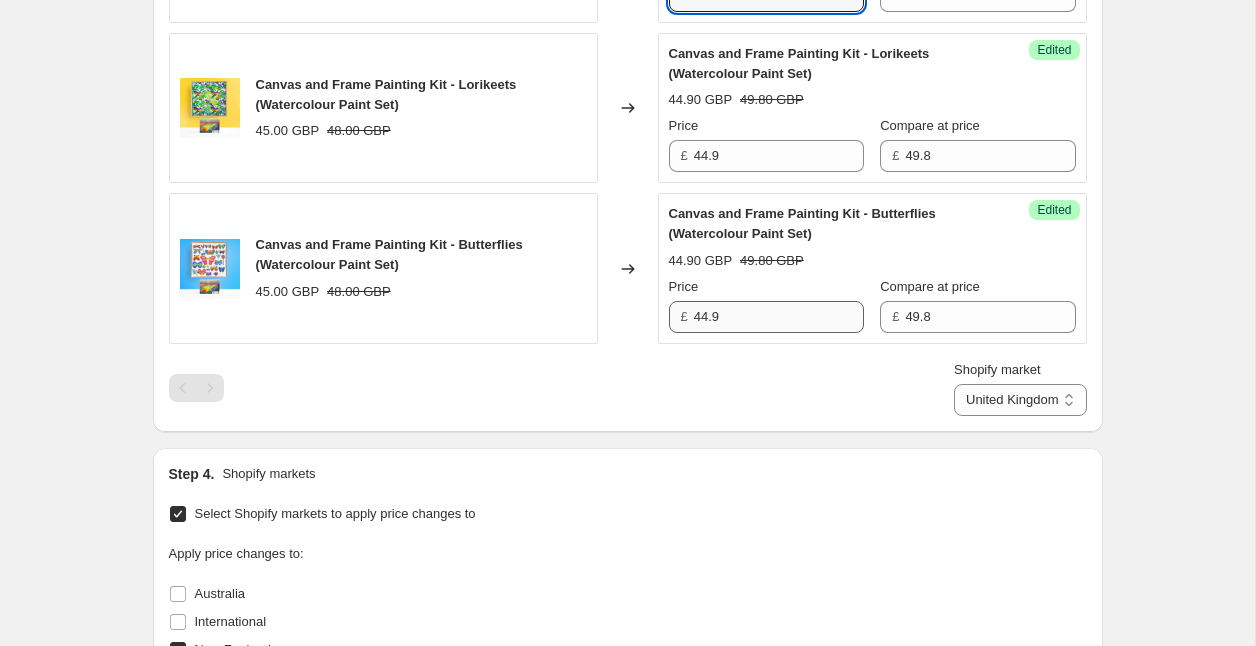 type on "44.9" 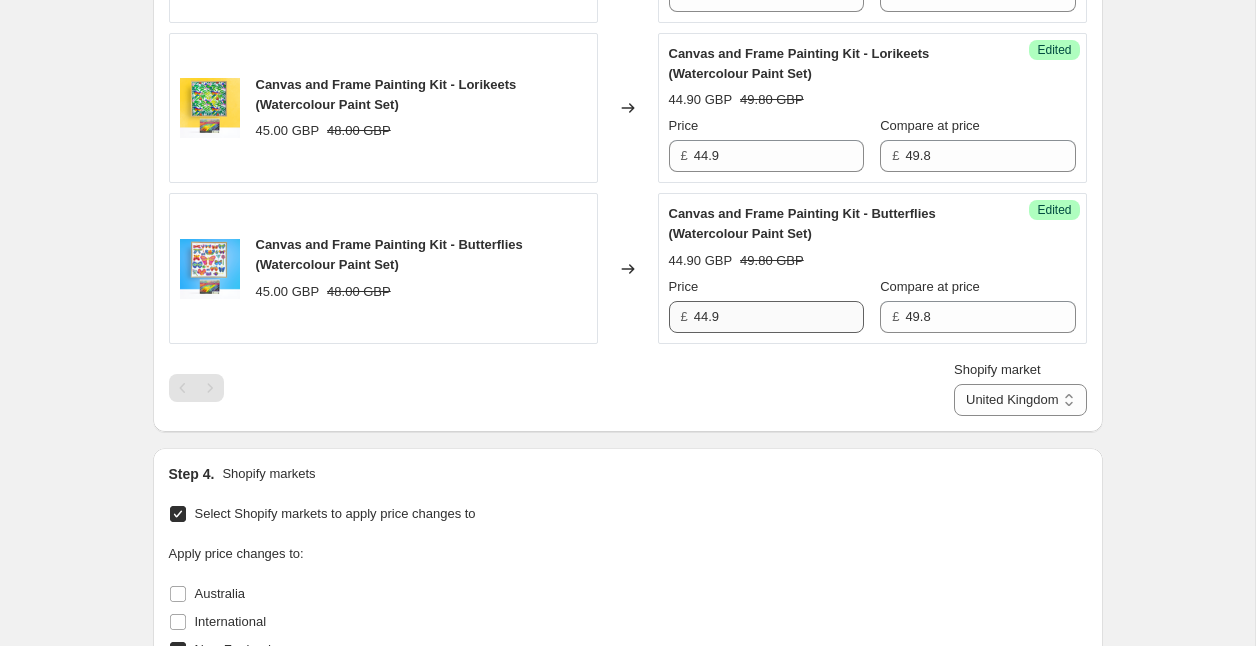 scroll, scrollTop: 817, scrollLeft: 0, axis: vertical 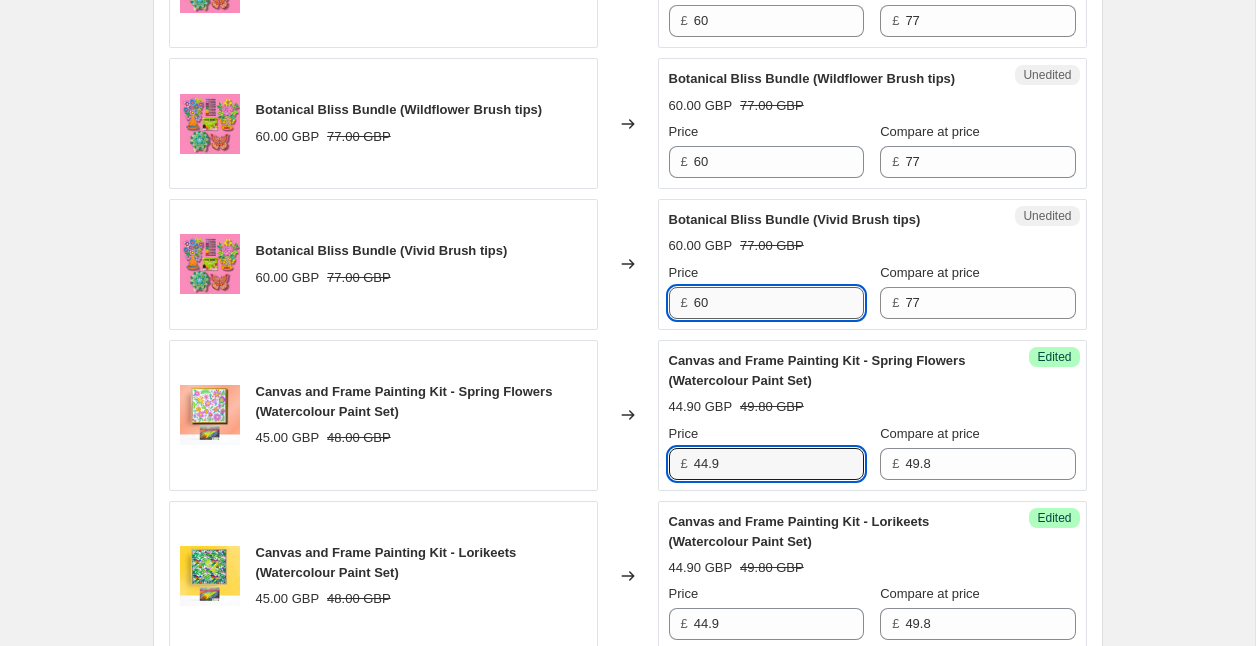 click on "60" at bounding box center (779, 303) 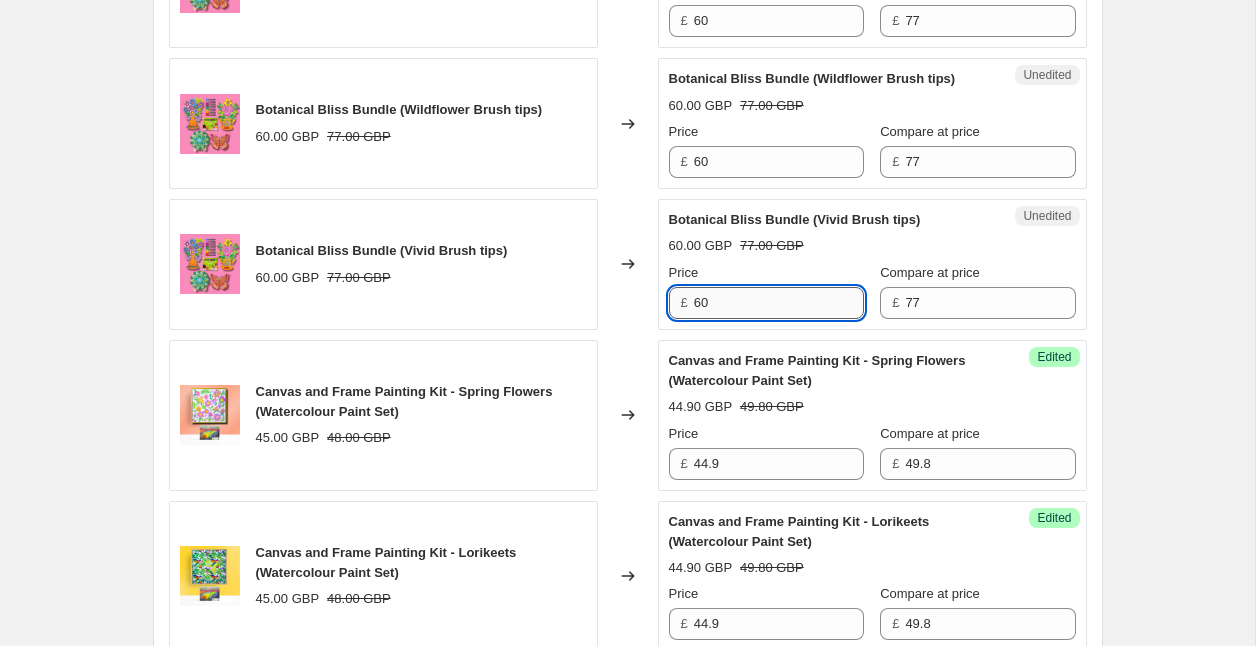 click on "60" at bounding box center (779, 303) 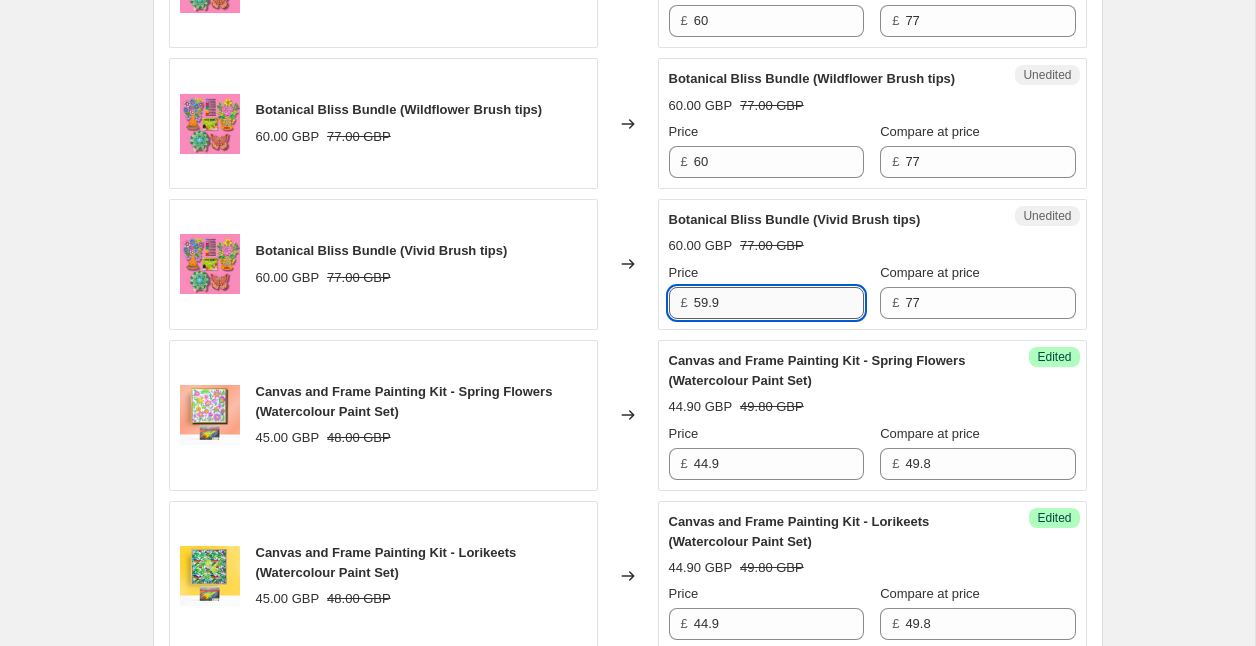 type on "59.9" 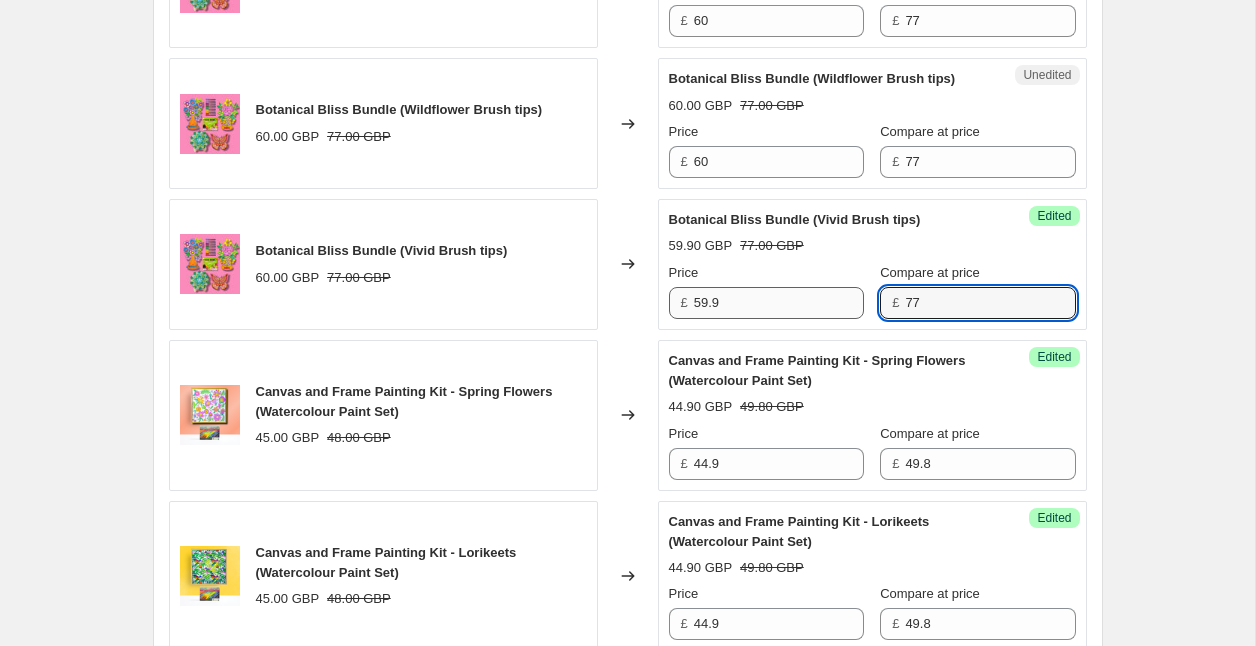 type on "5" 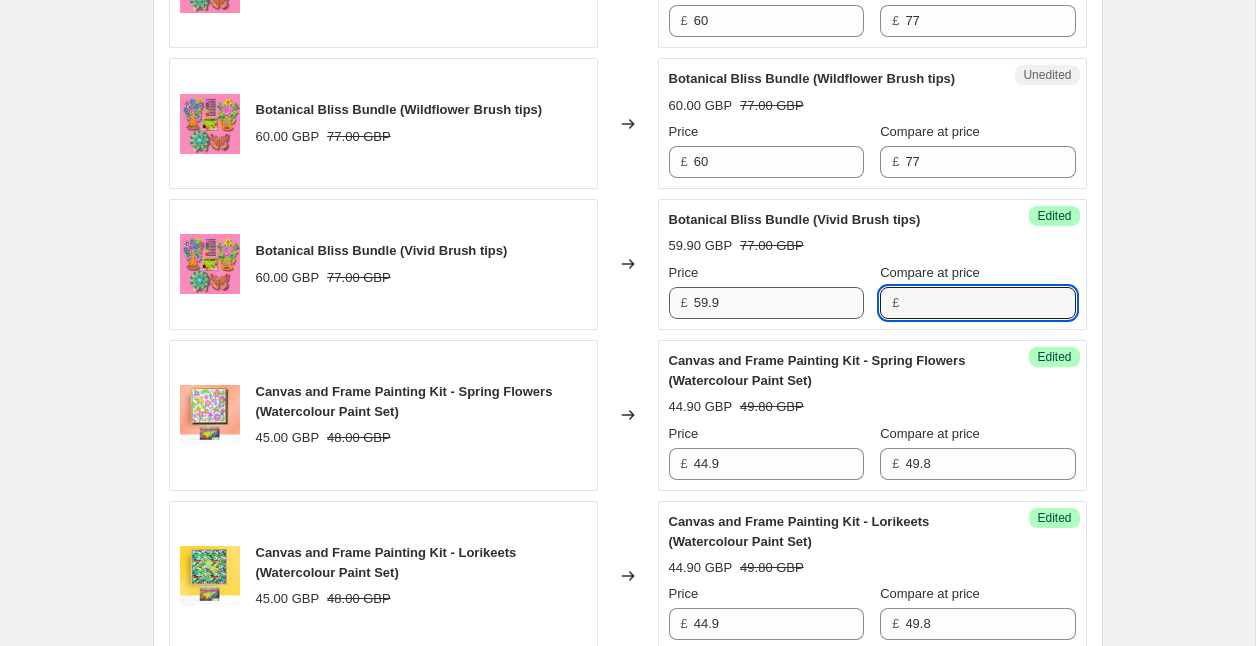 type on "6" 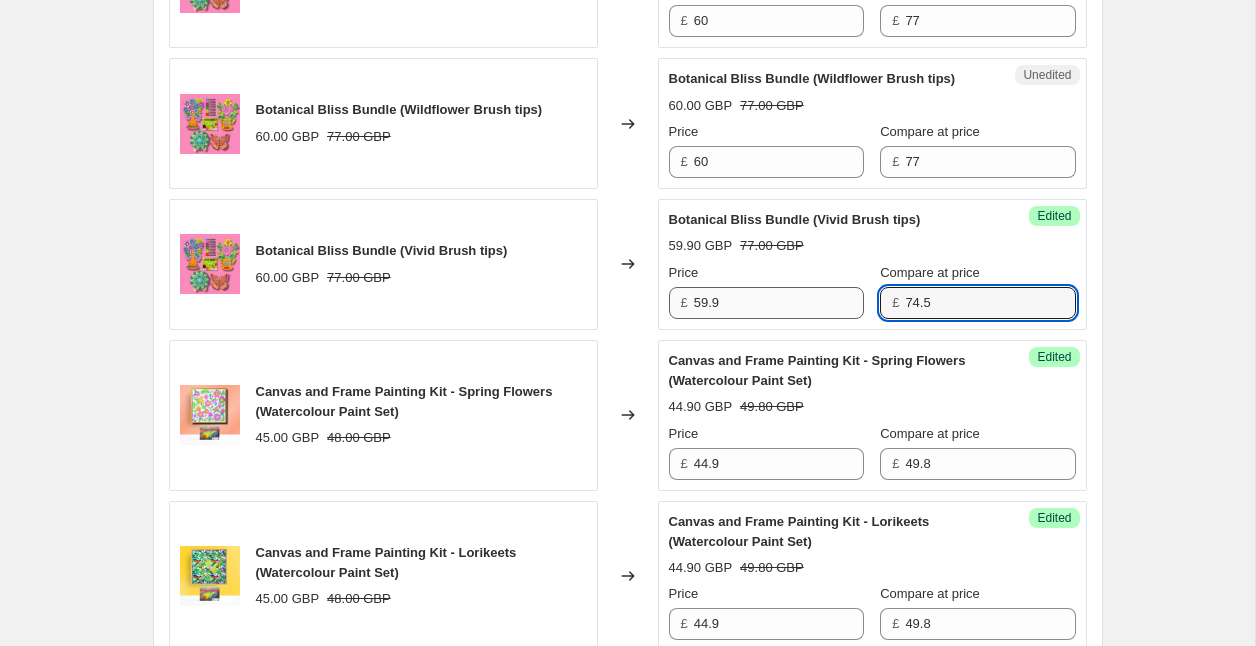 type on "74.5" 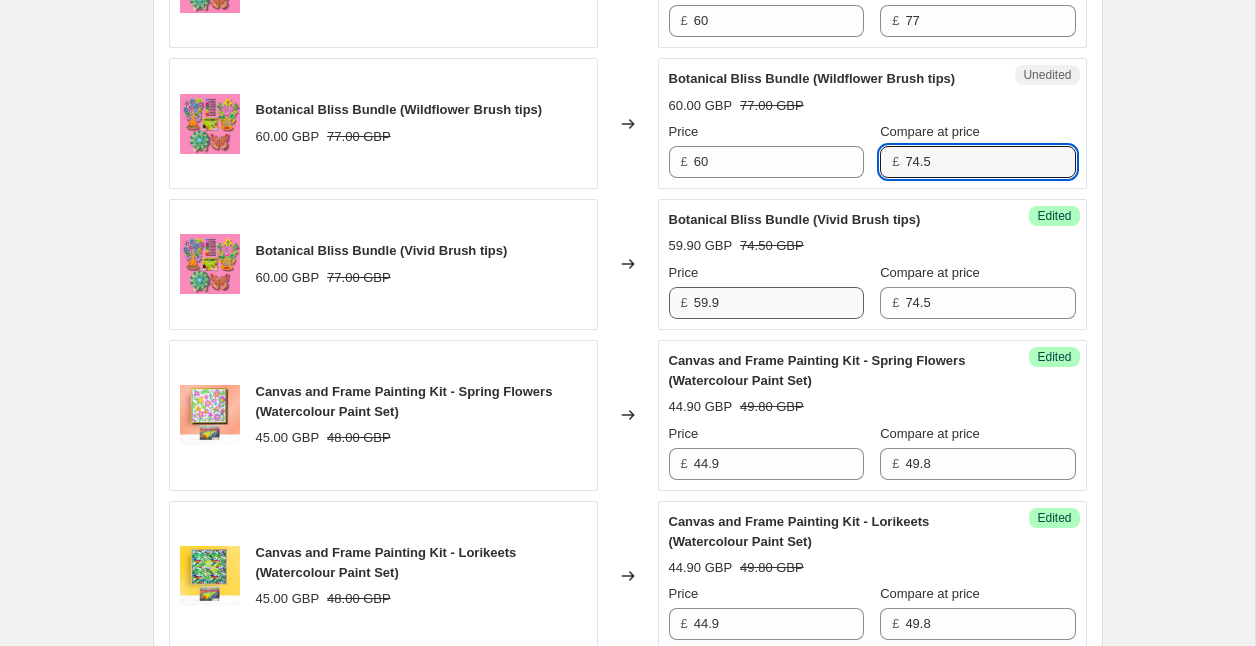 type on "74.5" 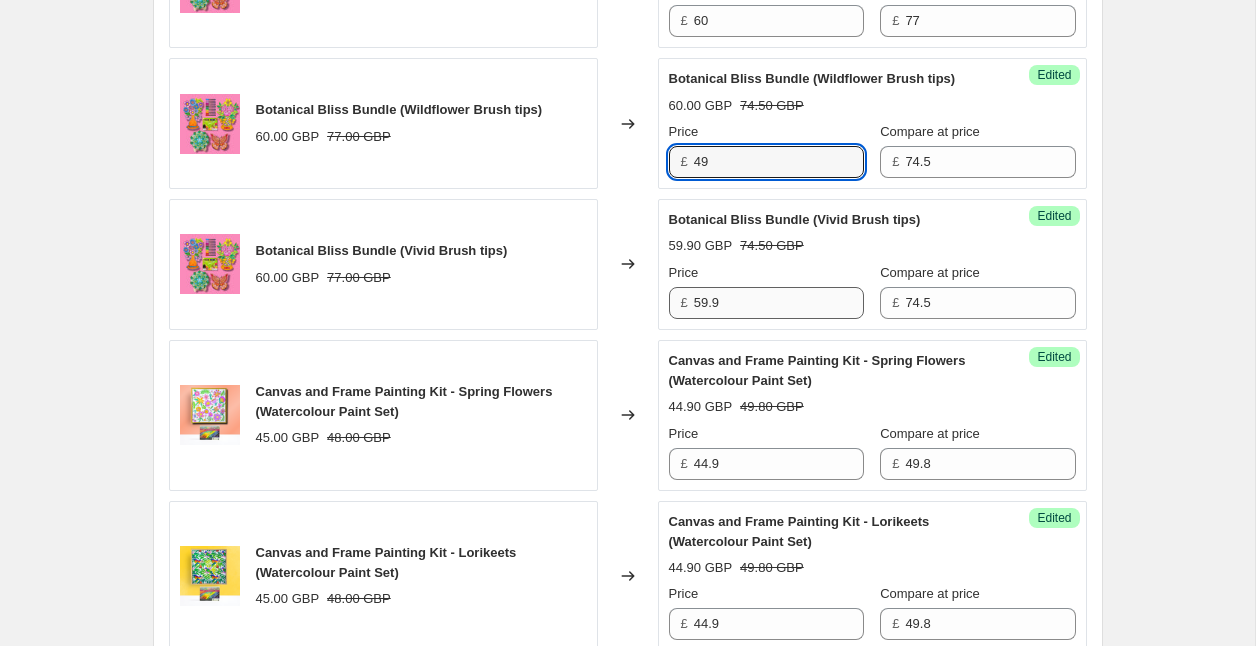type on "4" 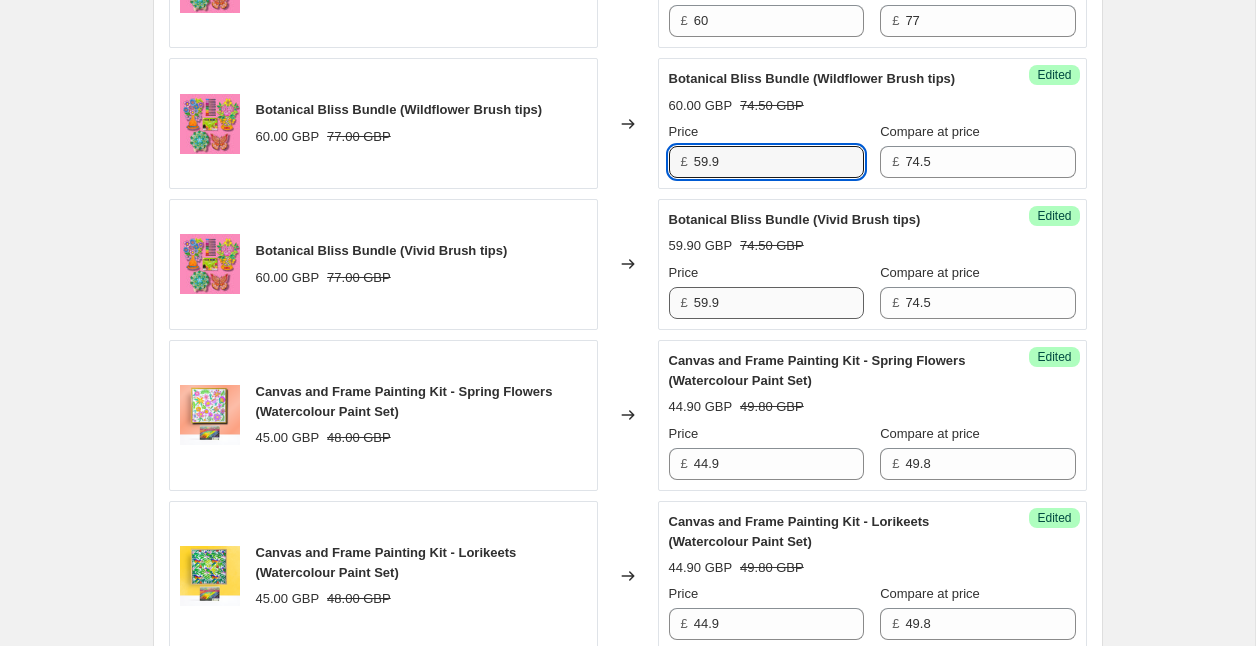 type on "59.9" 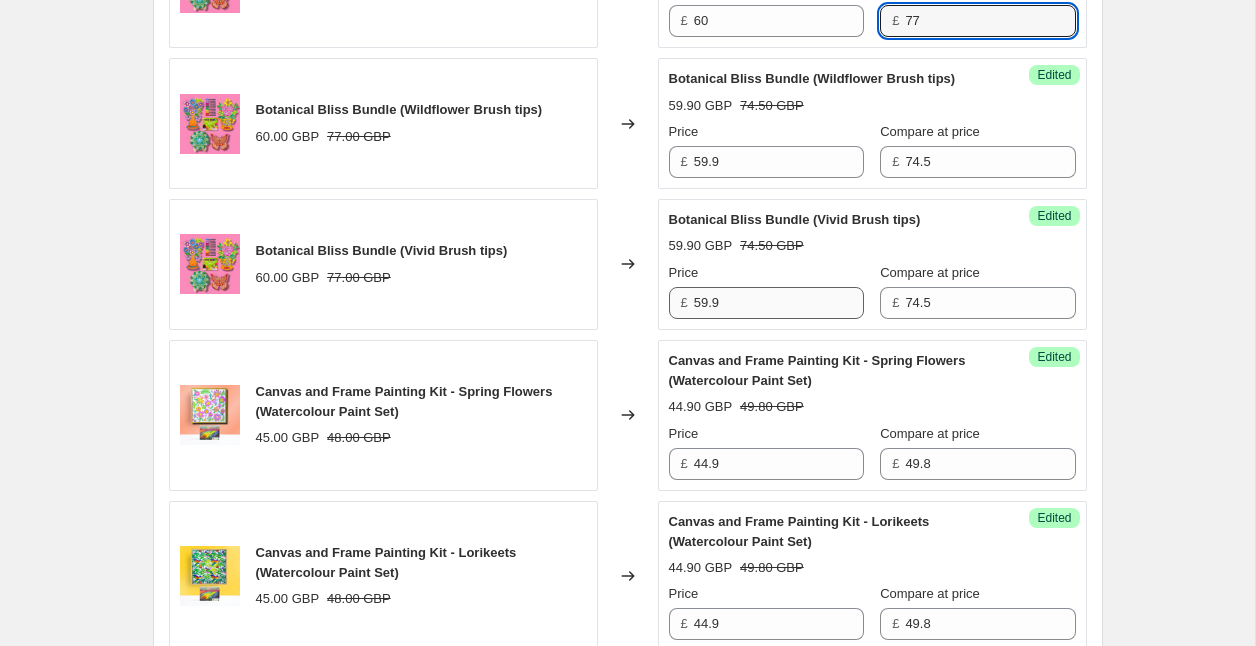 type on "5" 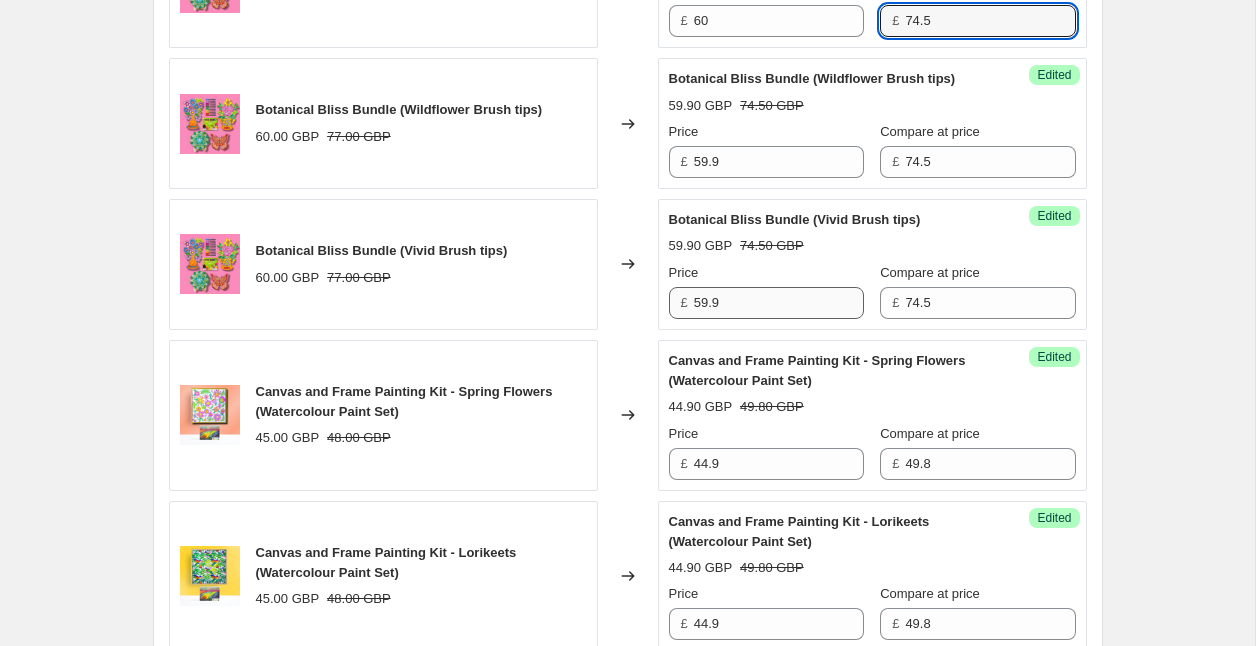 type on "74.5" 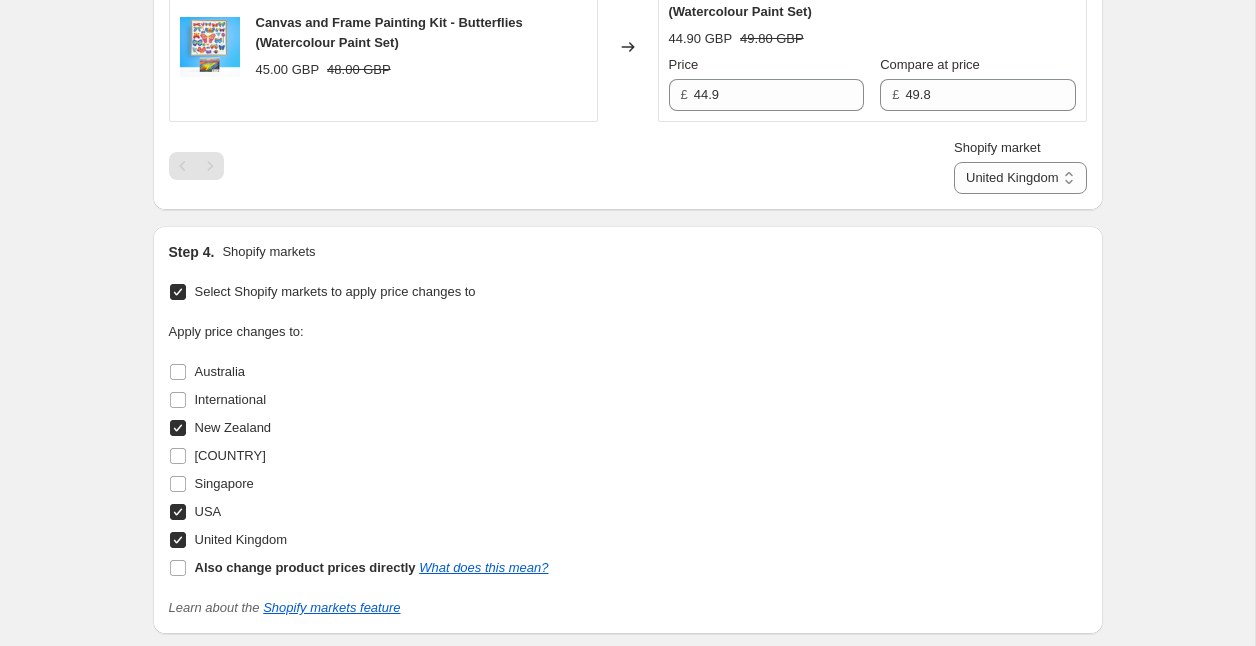 scroll, scrollTop: 1825, scrollLeft: 0, axis: vertical 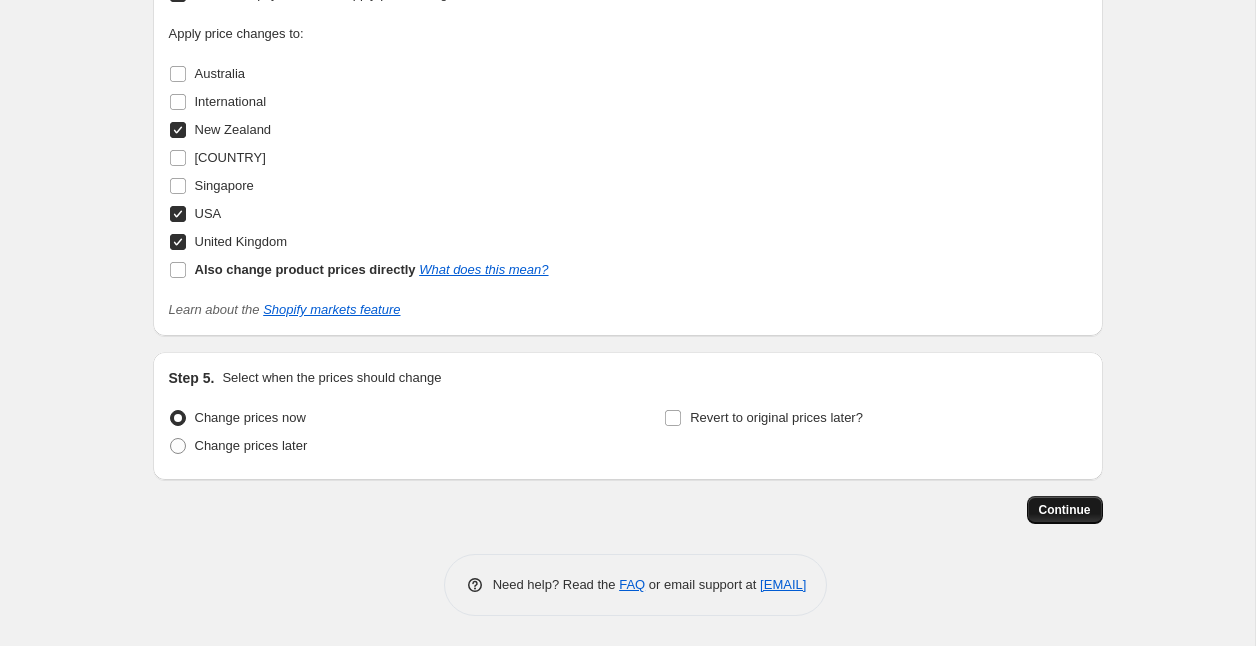 type on "59.9" 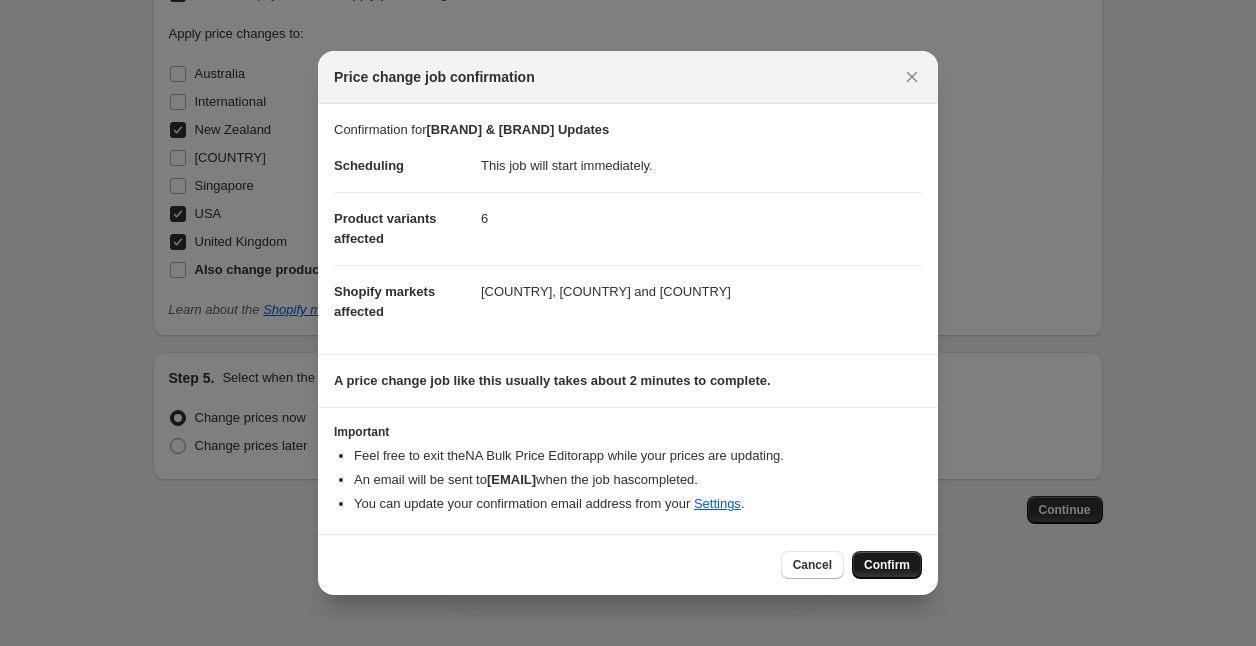 click on "Confirm" at bounding box center (887, 565) 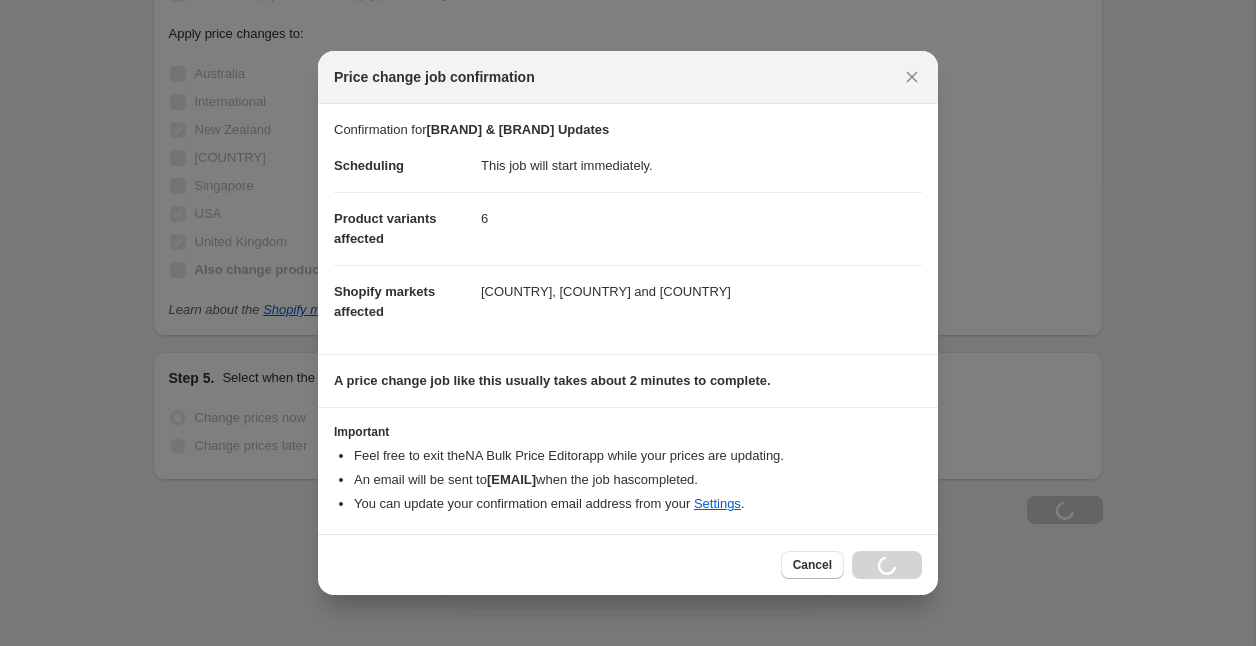 scroll, scrollTop: 1893, scrollLeft: 0, axis: vertical 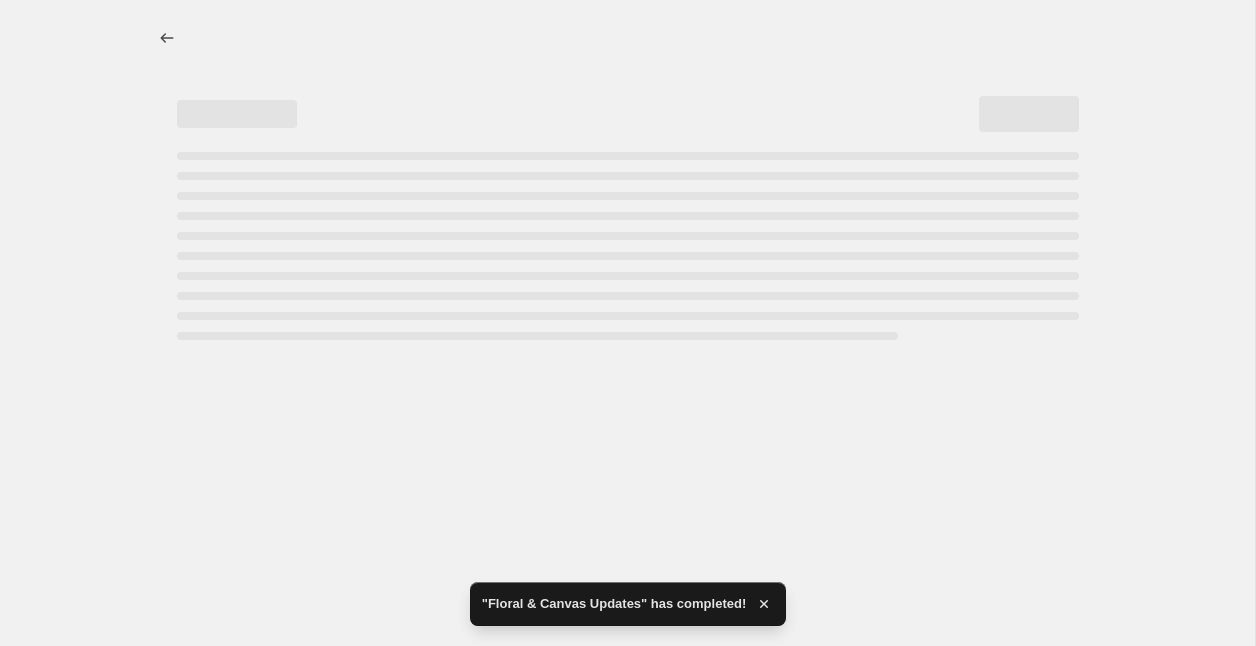 select on "[NUMBER]" 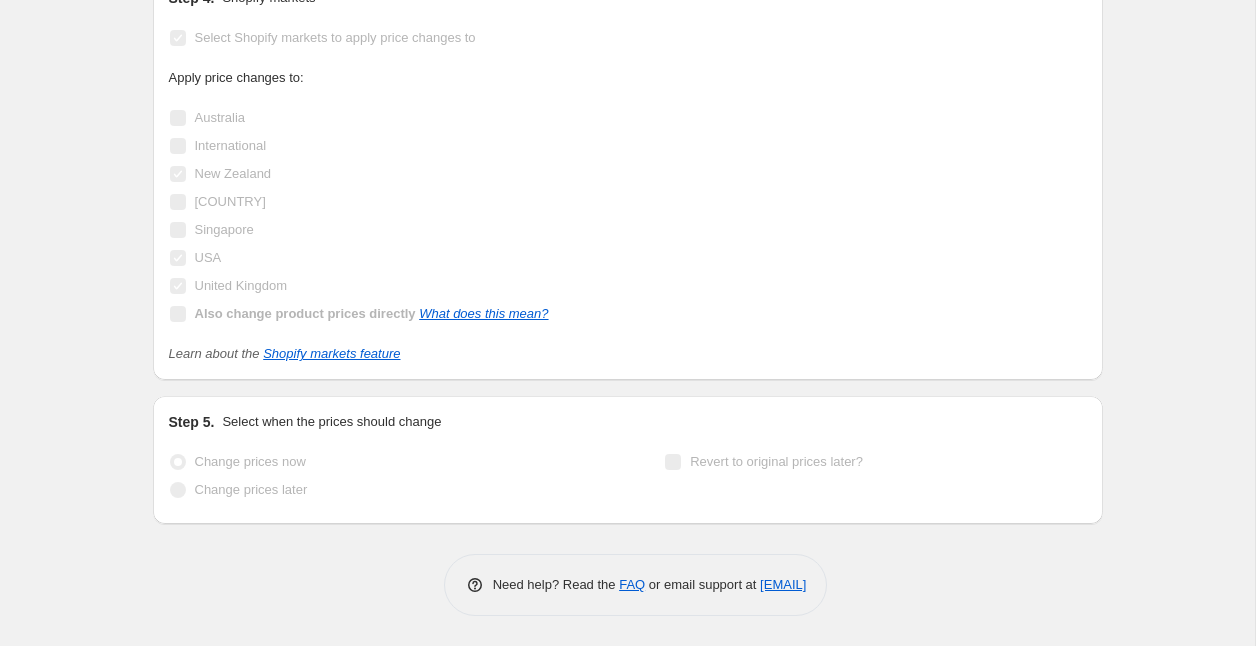 scroll, scrollTop: 0, scrollLeft: 0, axis: both 